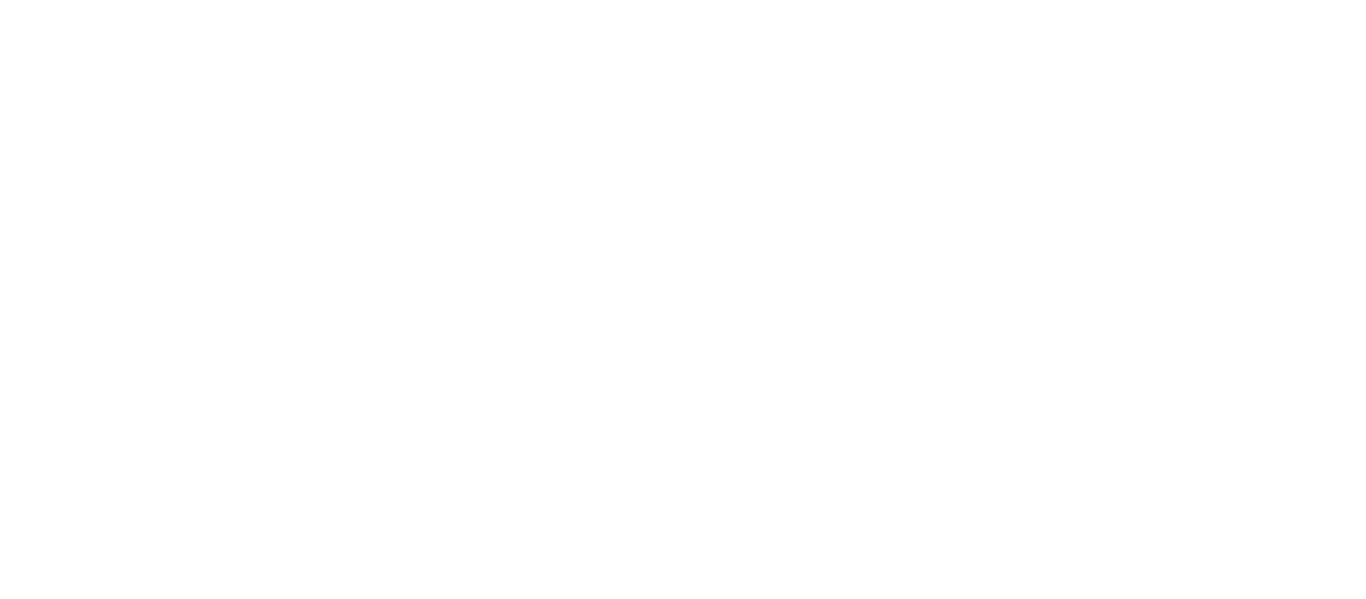 scroll, scrollTop: 0, scrollLeft: 0, axis: both 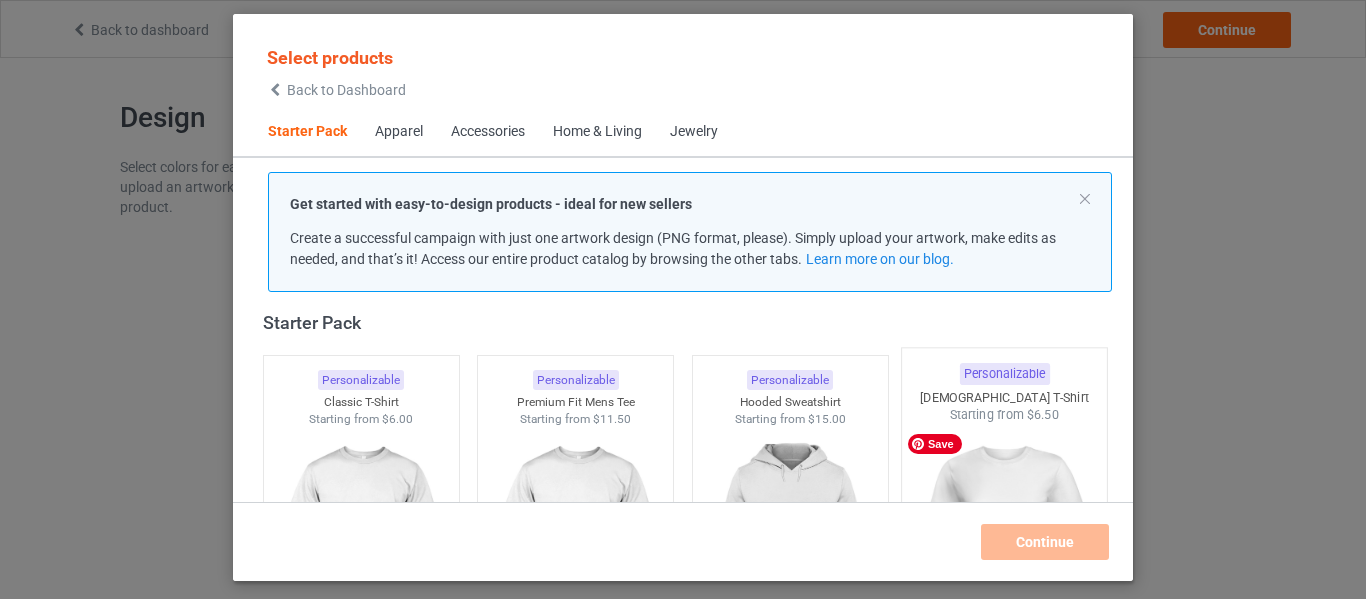 click at bounding box center (1005, 541) 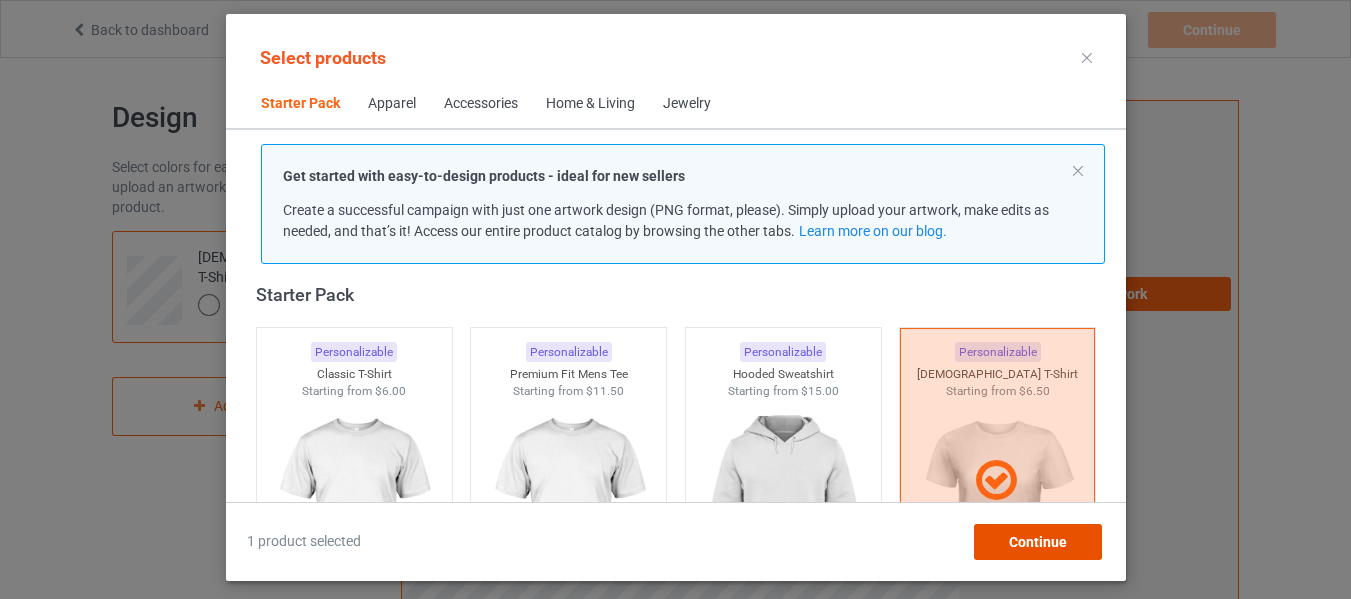 click on "Continue" at bounding box center [1037, 542] 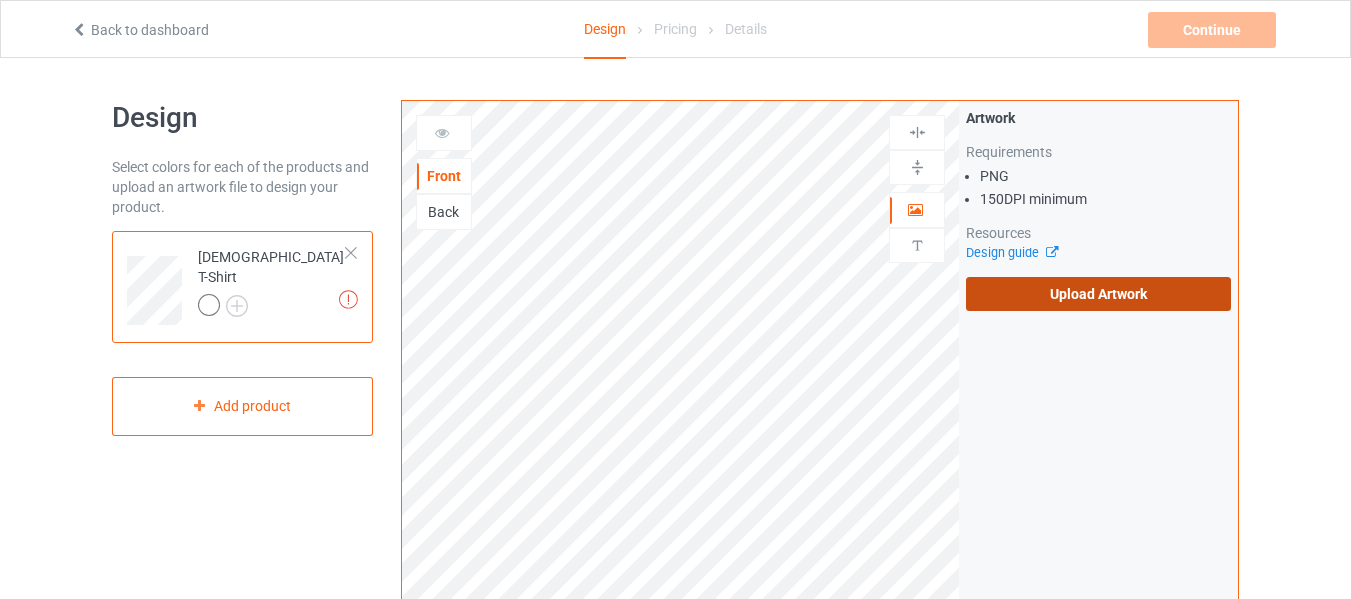 click on "Upload Artwork" at bounding box center (1098, 294) 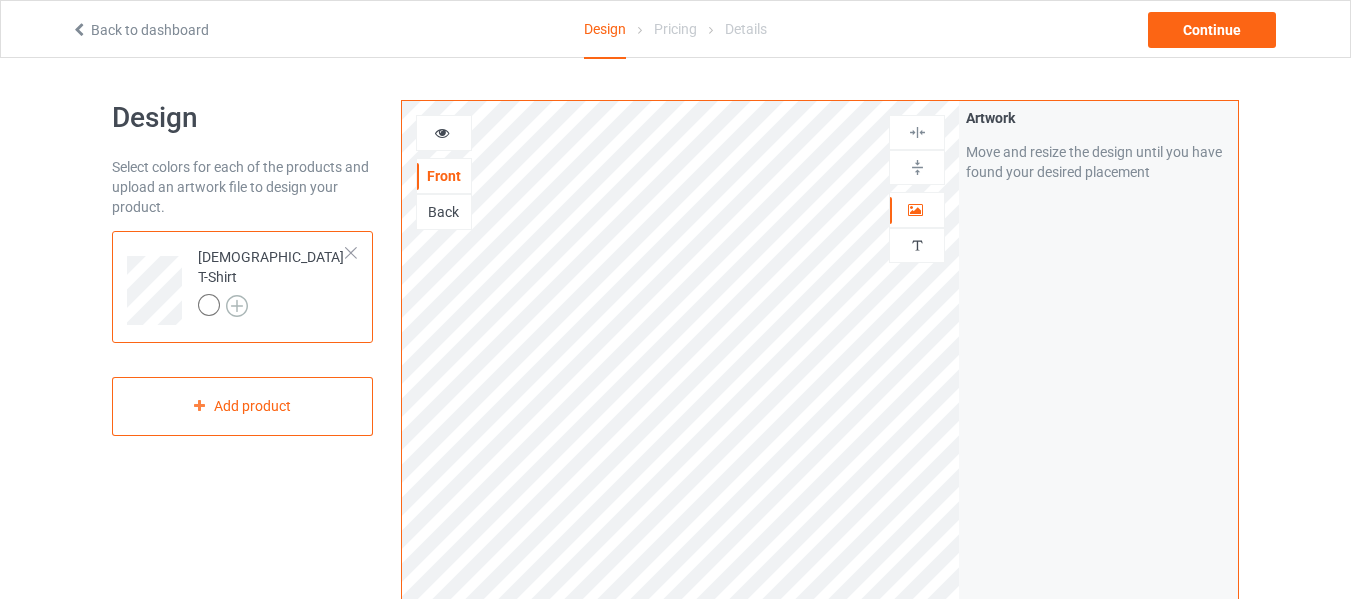 click at bounding box center (237, 306) 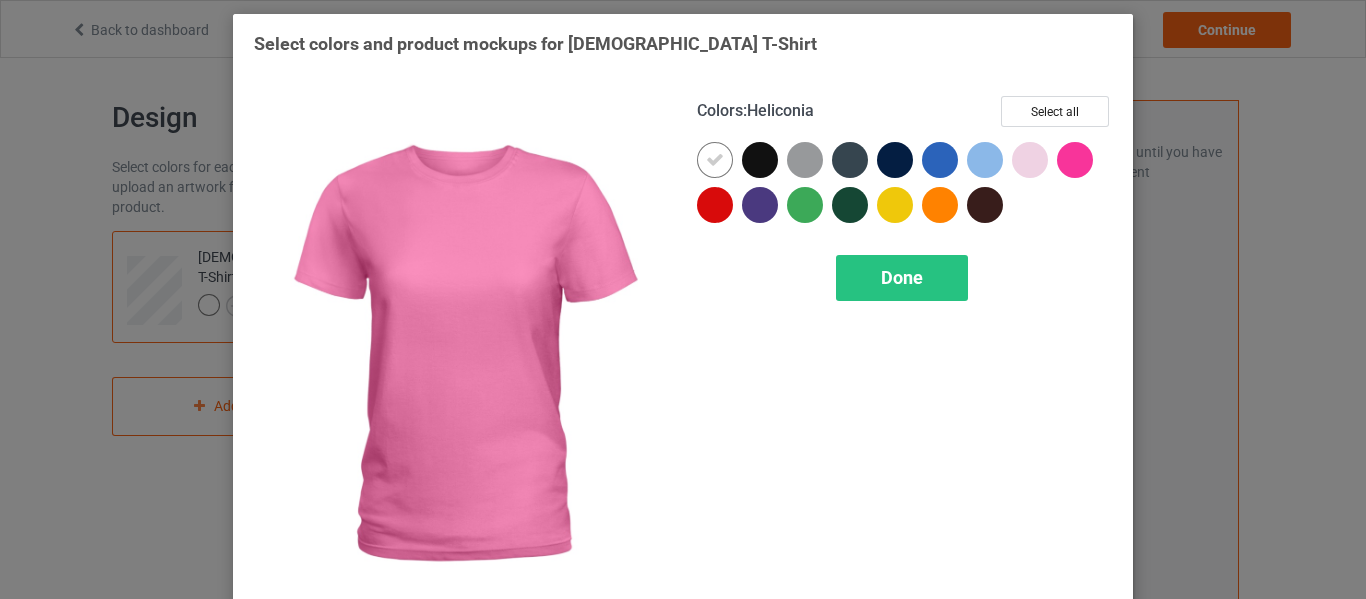 click at bounding box center (1075, 160) 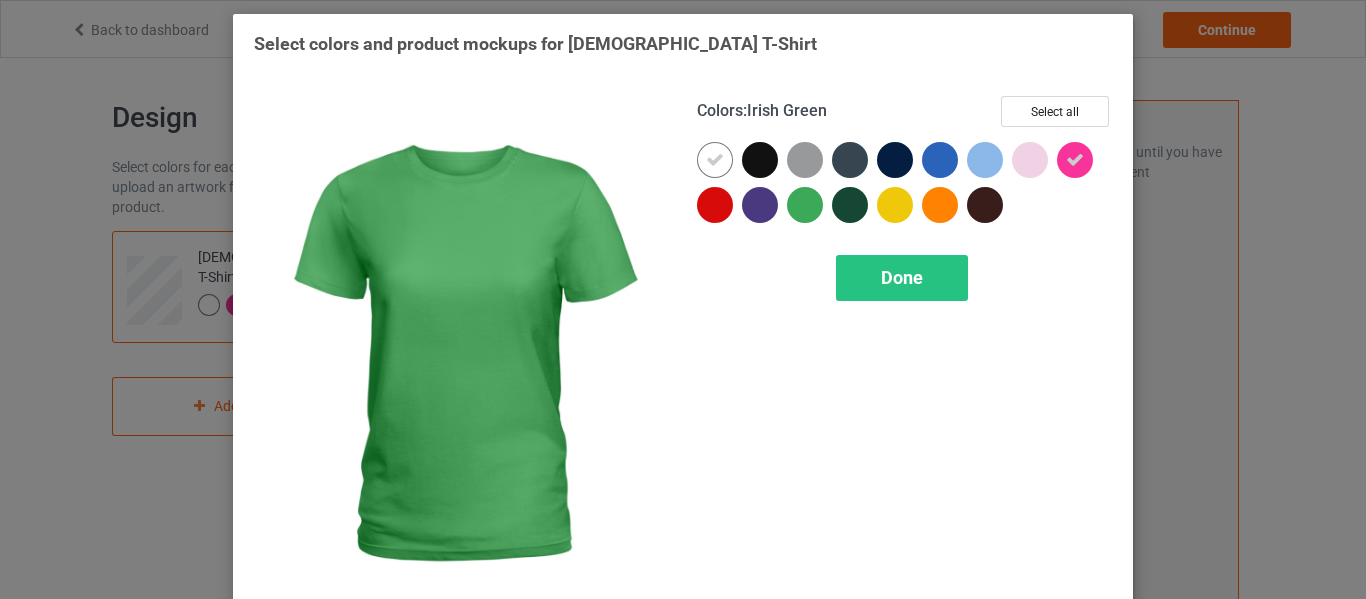 click at bounding box center (805, 205) 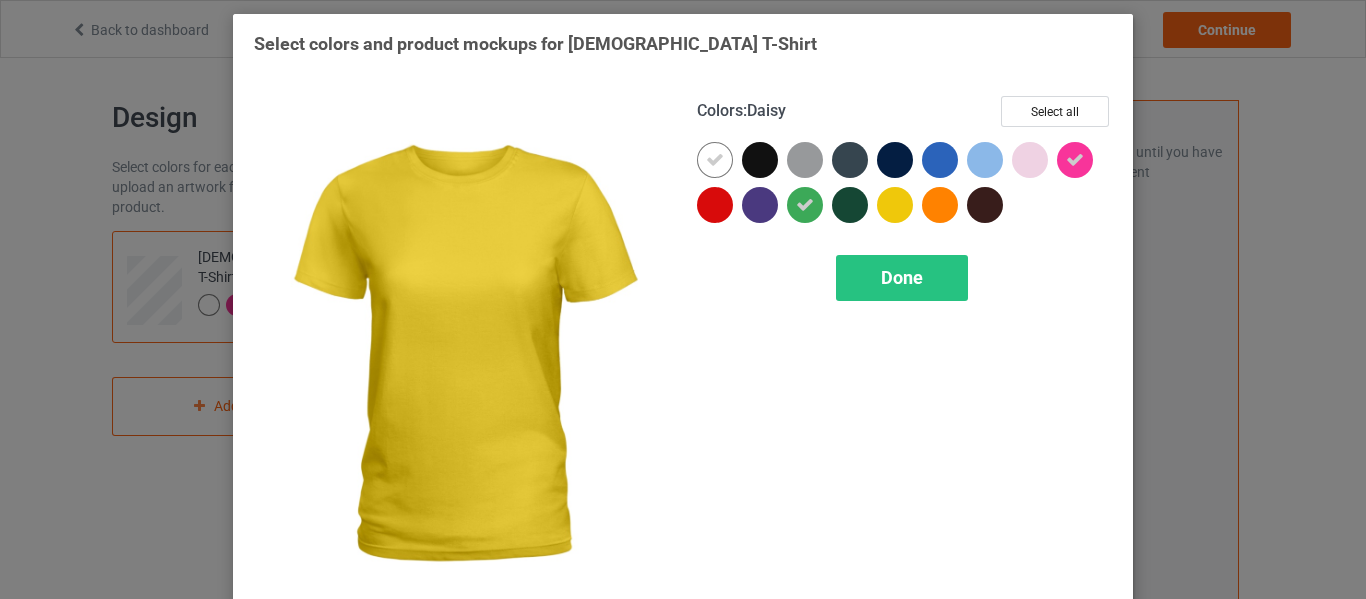 click at bounding box center [895, 205] 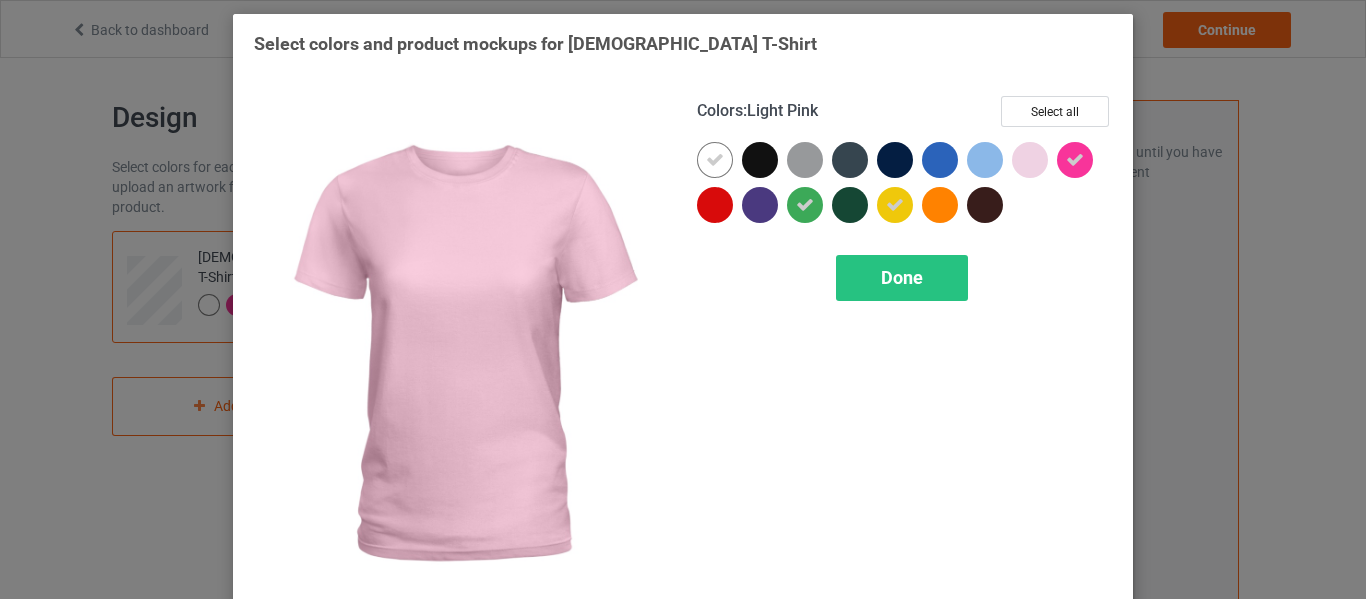 click at bounding box center (1030, 160) 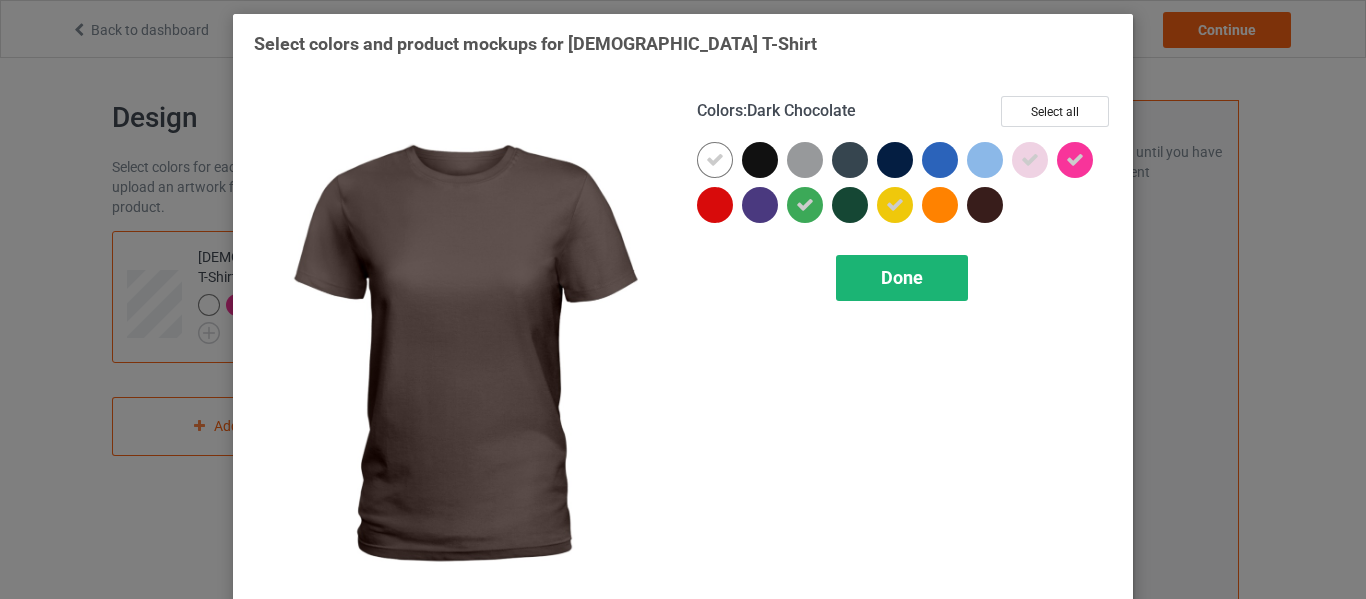 click on "Done" at bounding box center (902, 277) 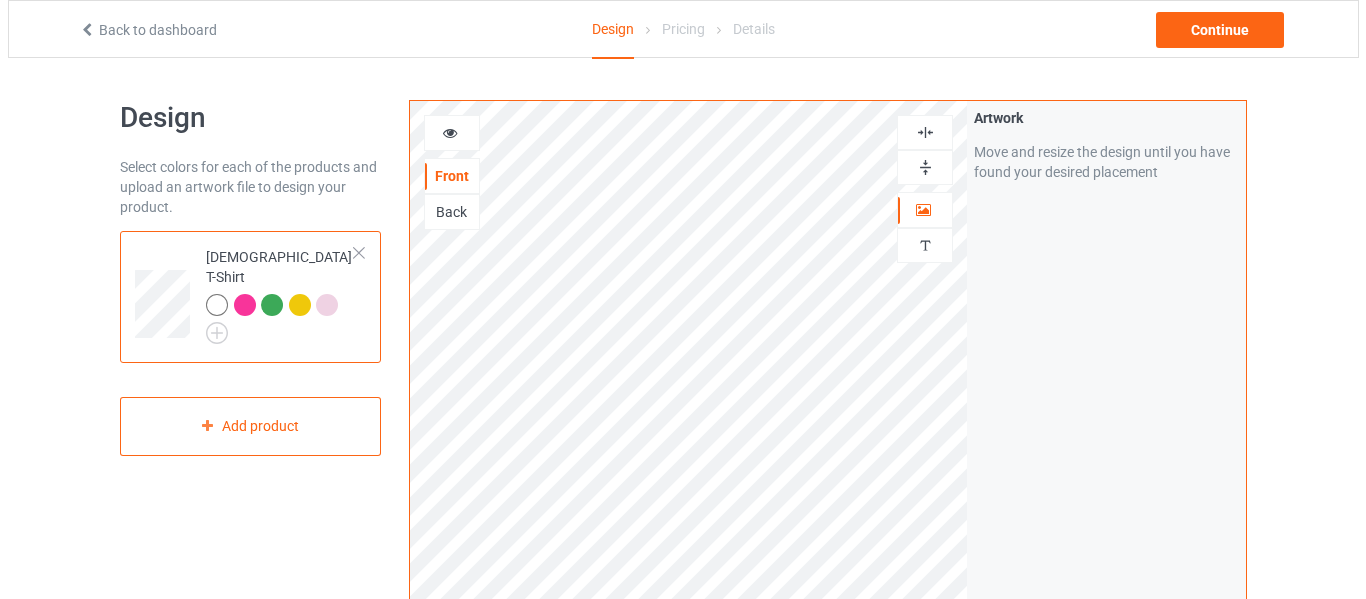 scroll, scrollTop: 500, scrollLeft: 0, axis: vertical 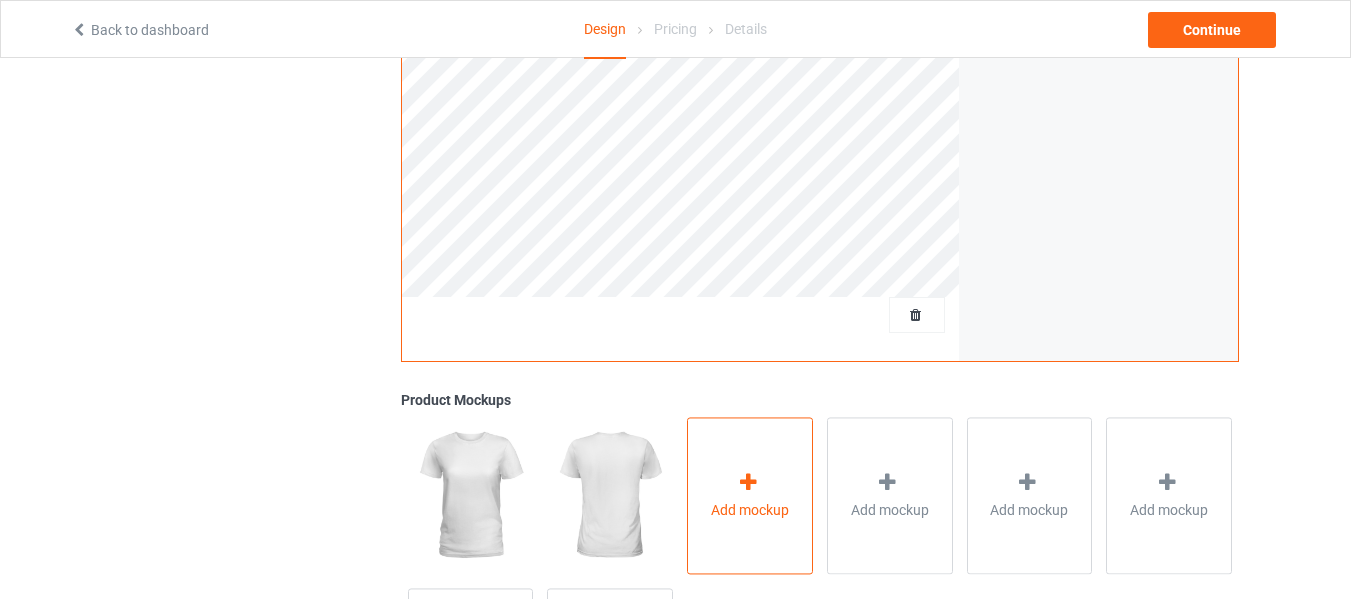 click at bounding box center [748, 482] 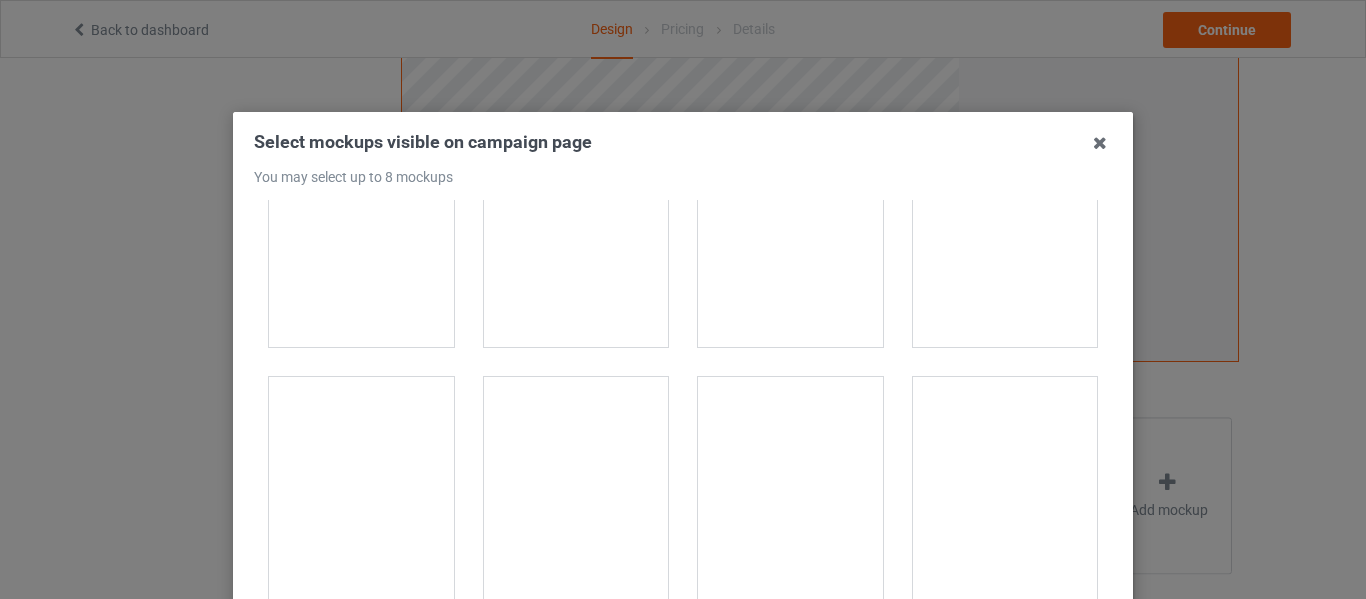 scroll, scrollTop: 400, scrollLeft: 0, axis: vertical 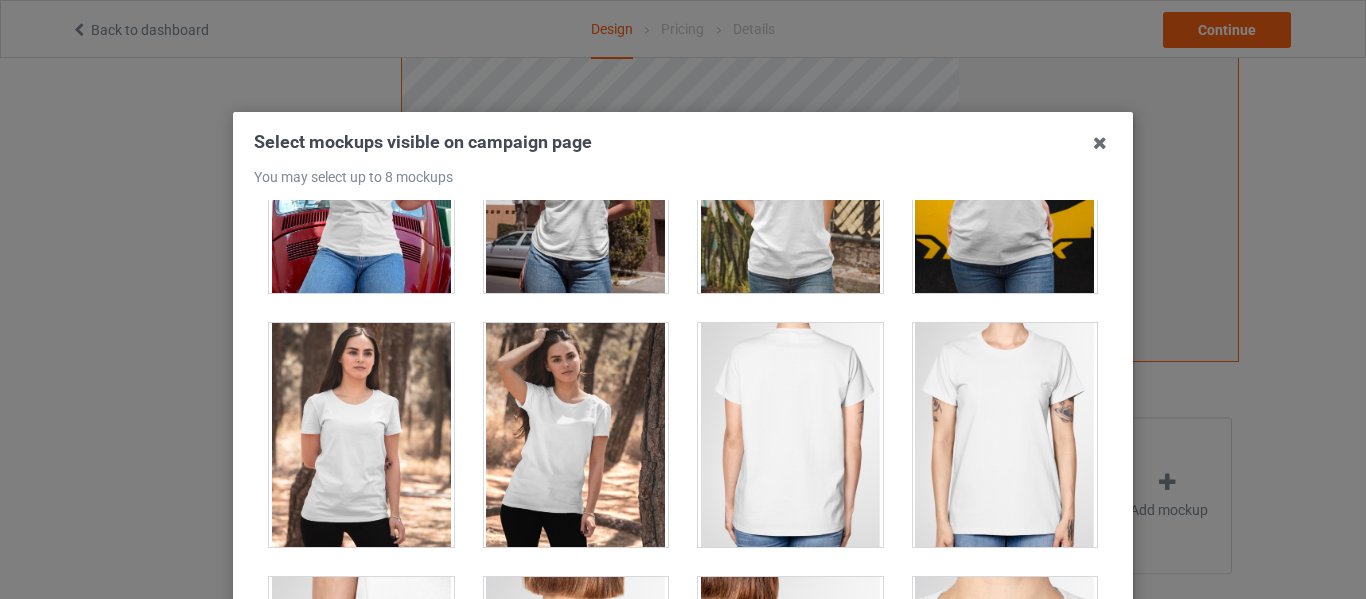 click at bounding box center [576, 435] 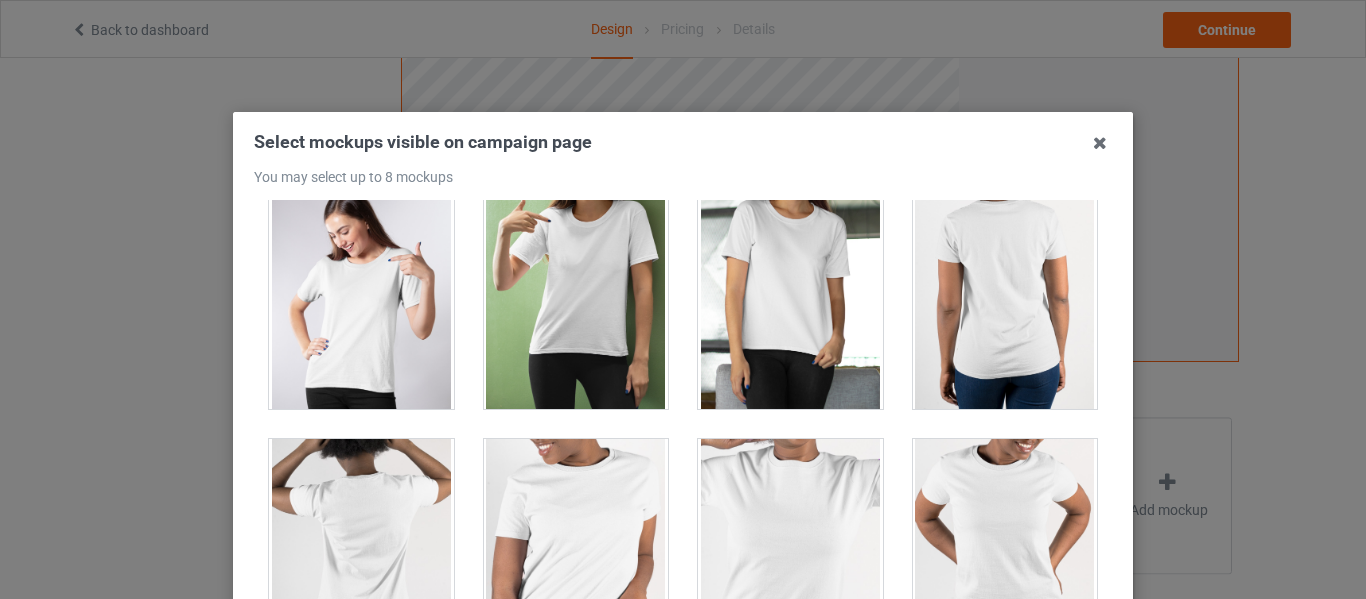 scroll, scrollTop: 1100, scrollLeft: 0, axis: vertical 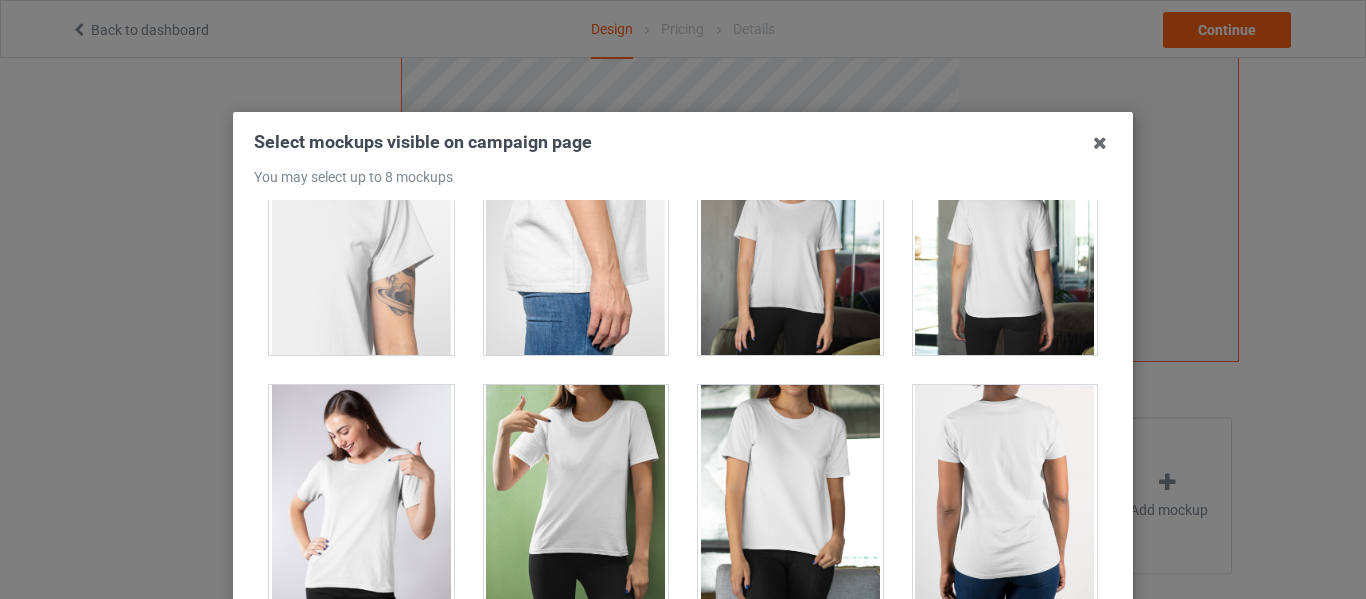 click at bounding box center (790, 243) 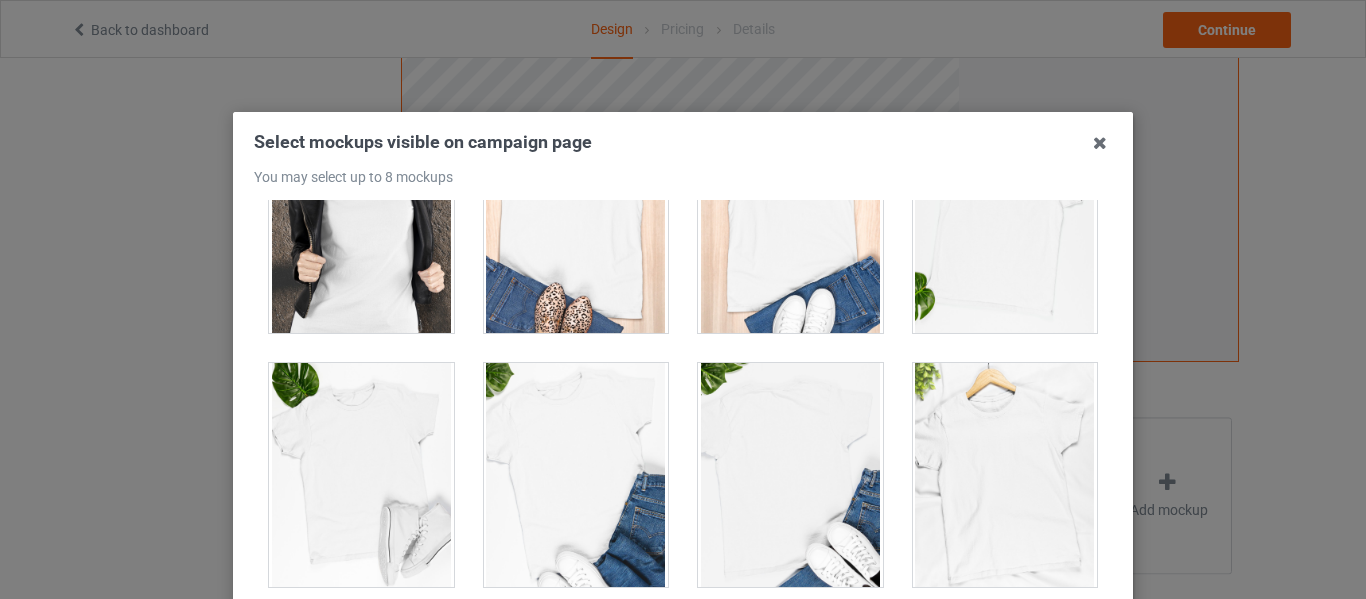 scroll, scrollTop: 3300, scrollLeft: 0, axis: vertical 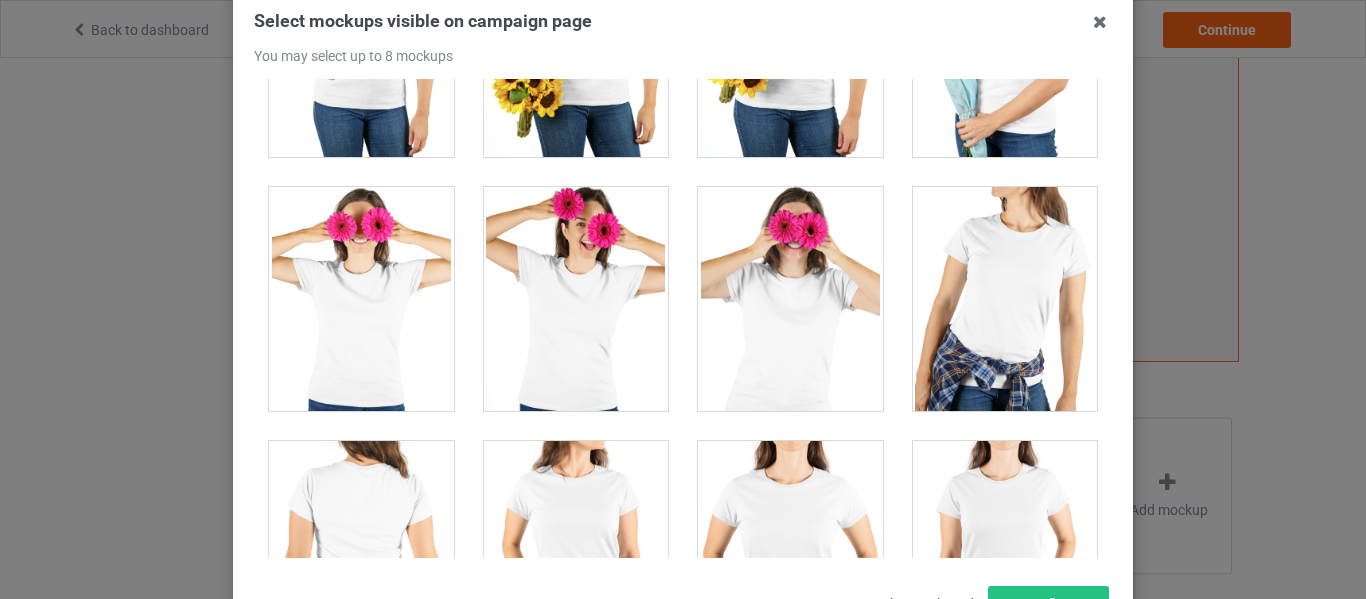 click at bounding box center [1005, 299] 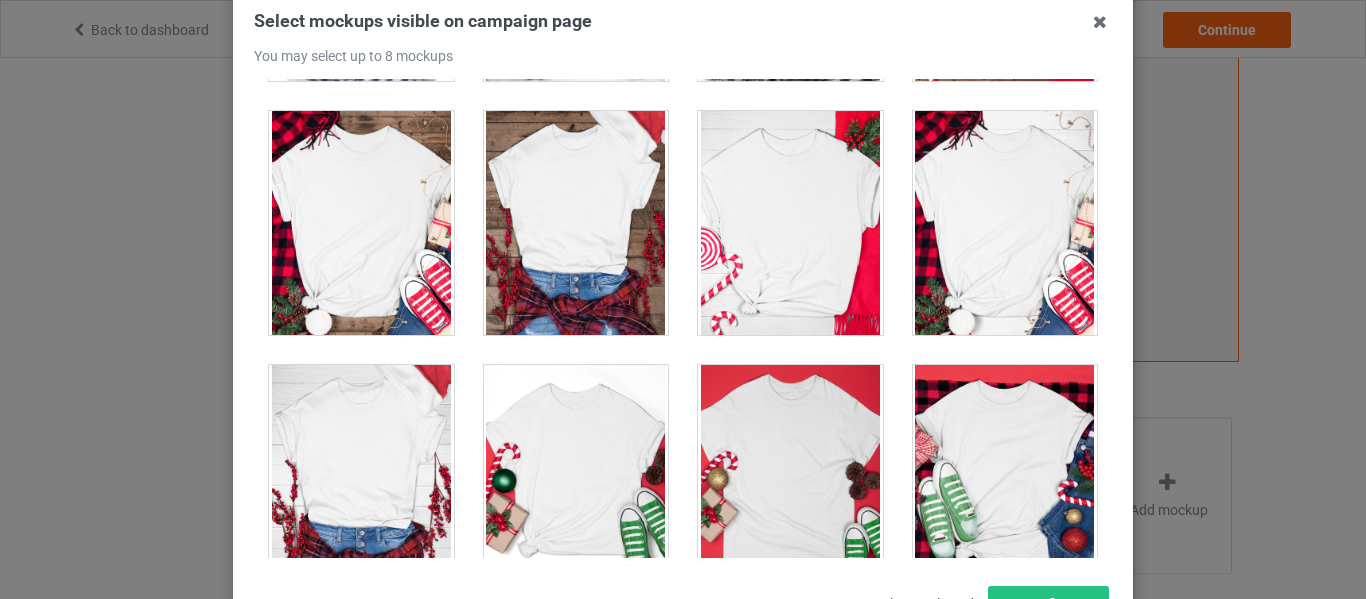 scroll, scrollTop: 6387, scrollLeft: 0, axis: vertical 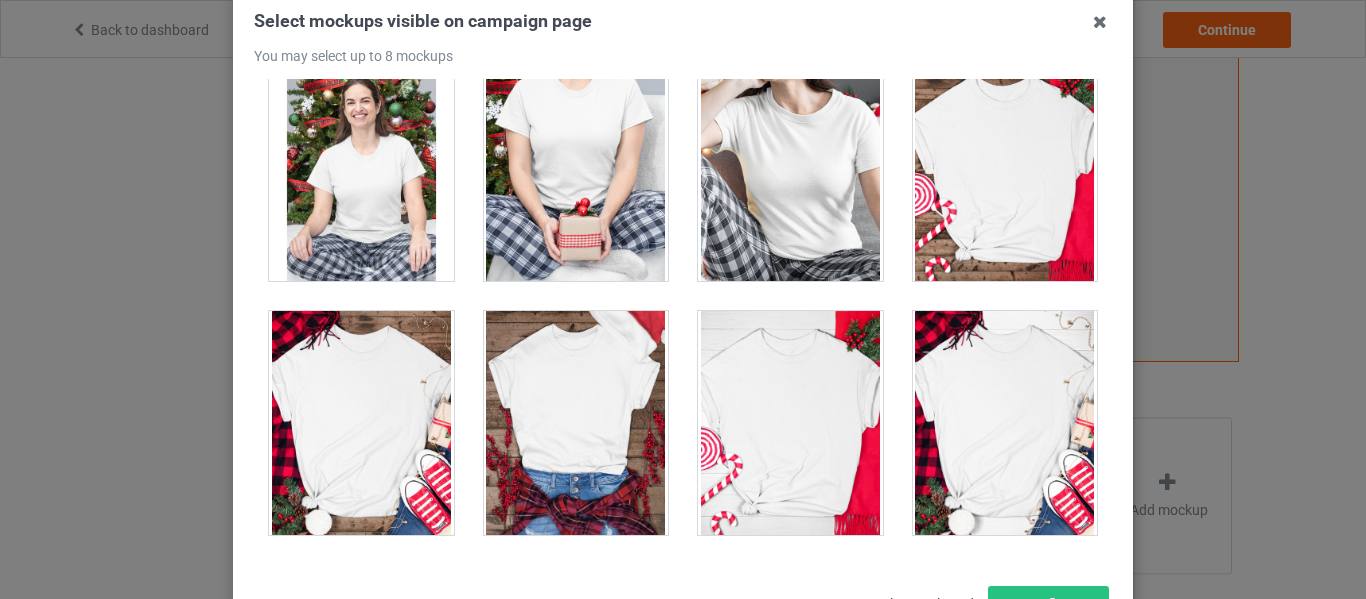 click at bounding box center (361, 423) 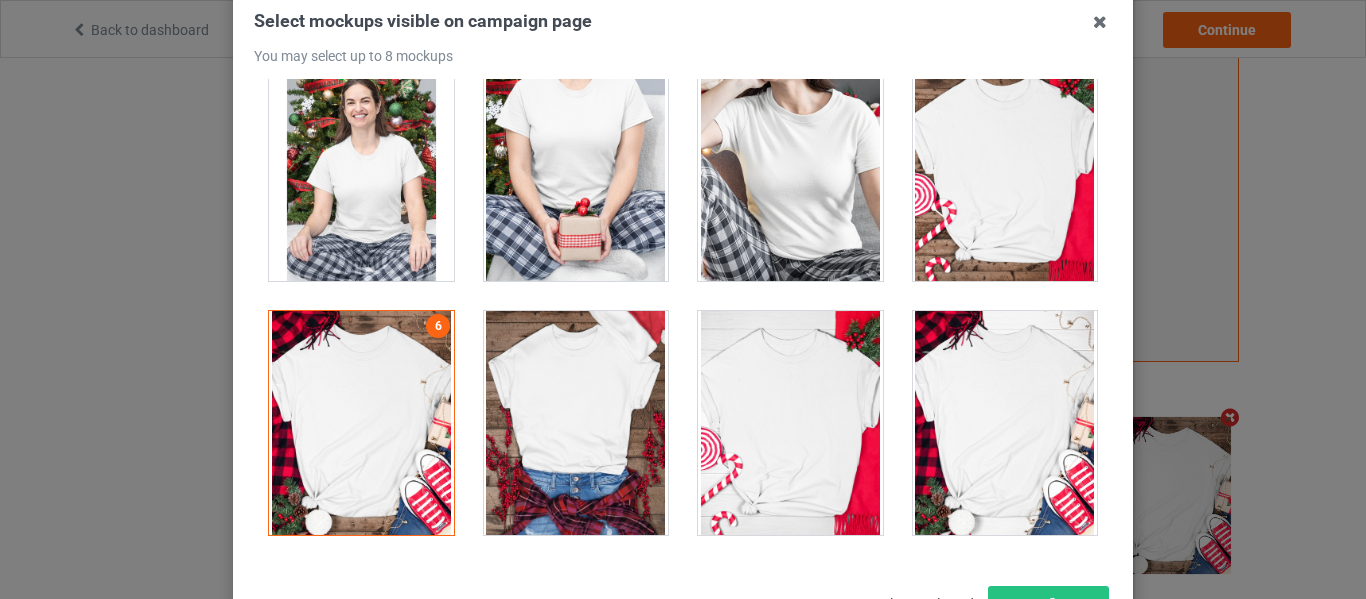 scroll, scrollTop: 6887, scrollLeft: 0, axis: vertical 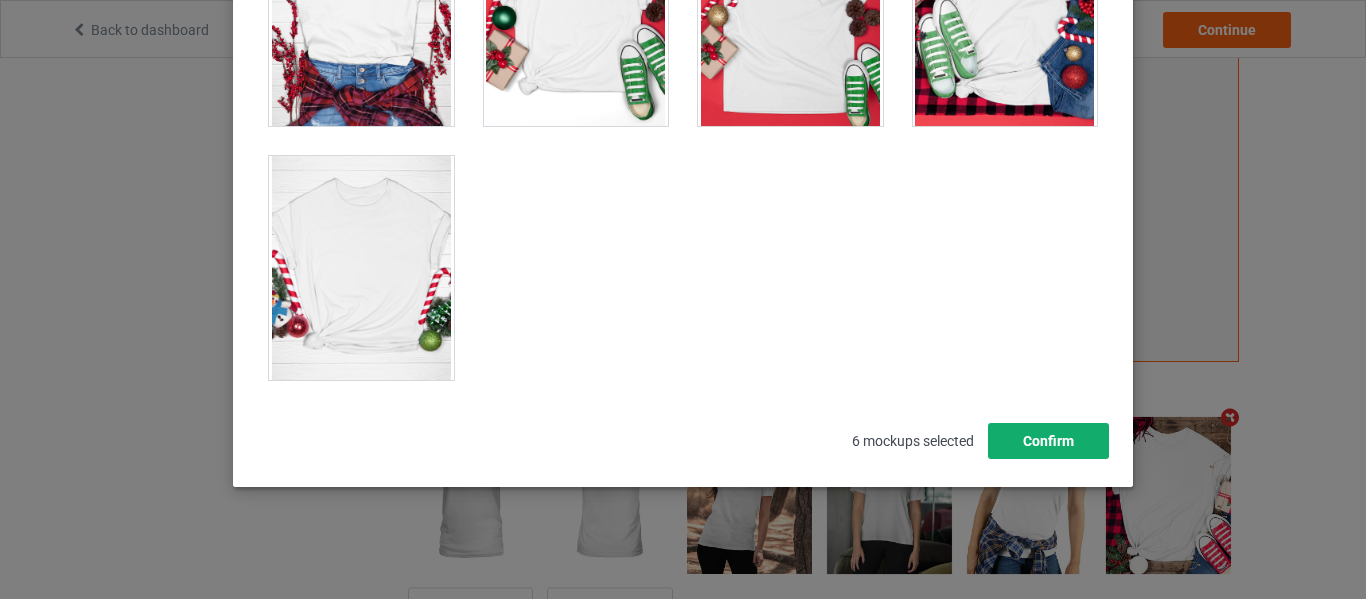 click on "Confirm" at bounding box center [1048, 441] 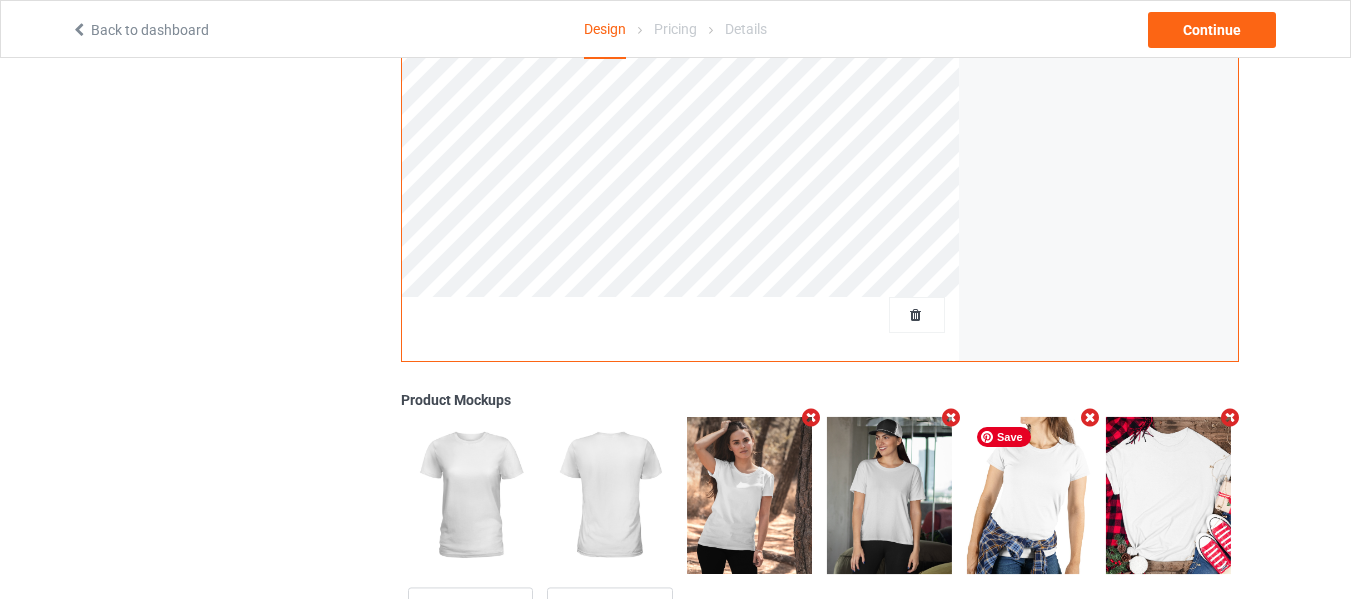 scroll, scrollTop: 695, scrollLeft: 0, axis: vertical 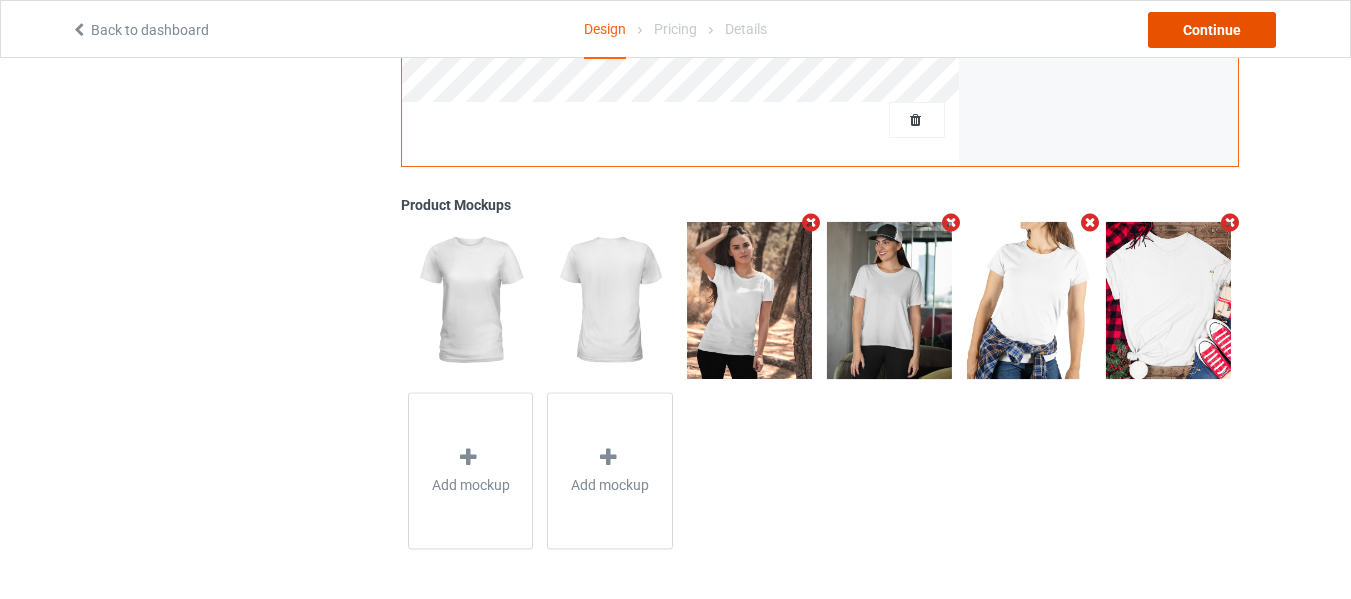 click on "Continue" at bounding box center (1212, 30) 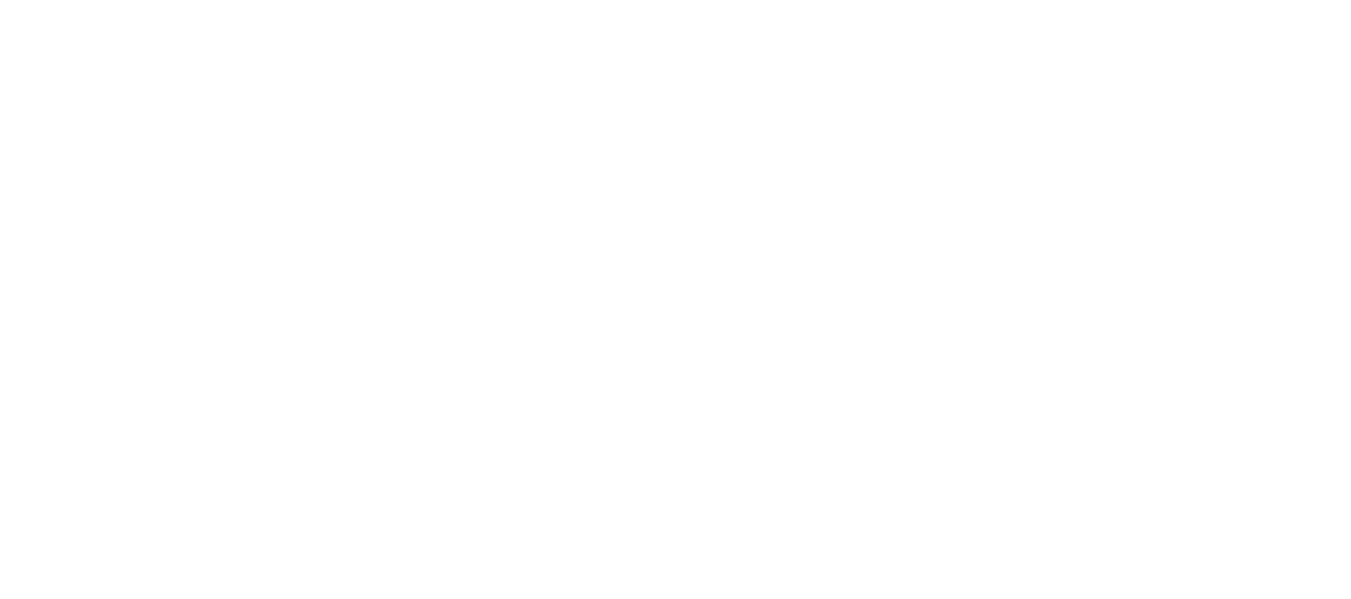 scroll, scrollTop: 0, scrollLeft: 0, axis: both 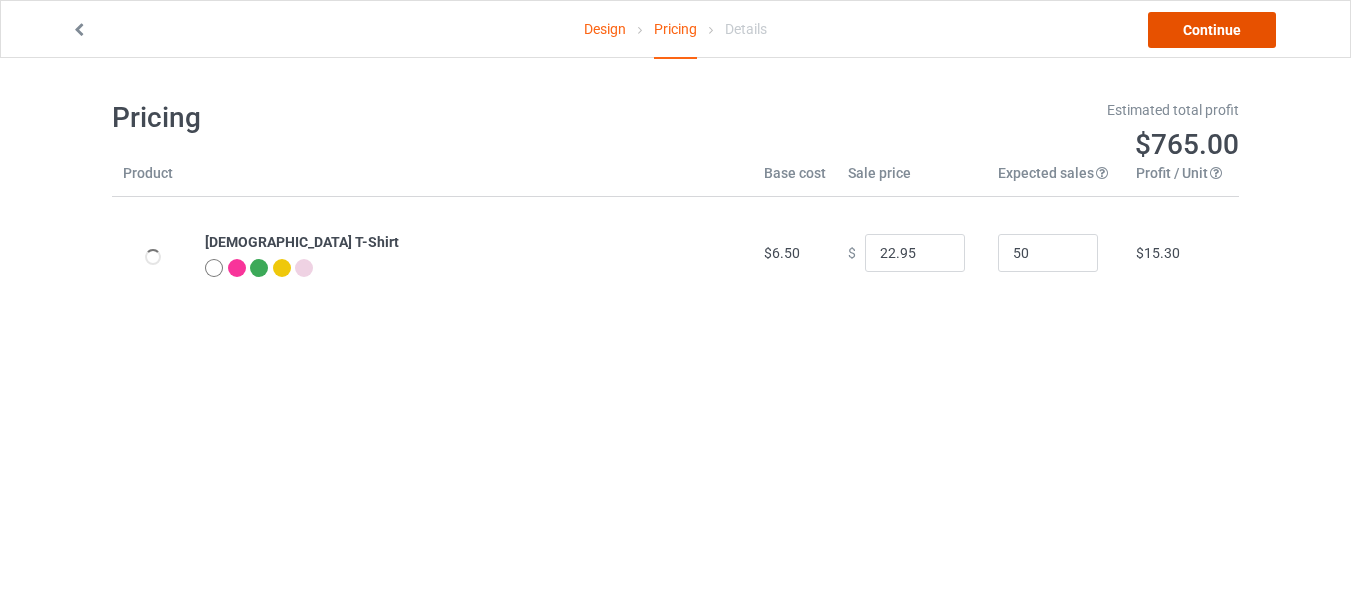 click on "Continue" at bounding box center [1212, 30] 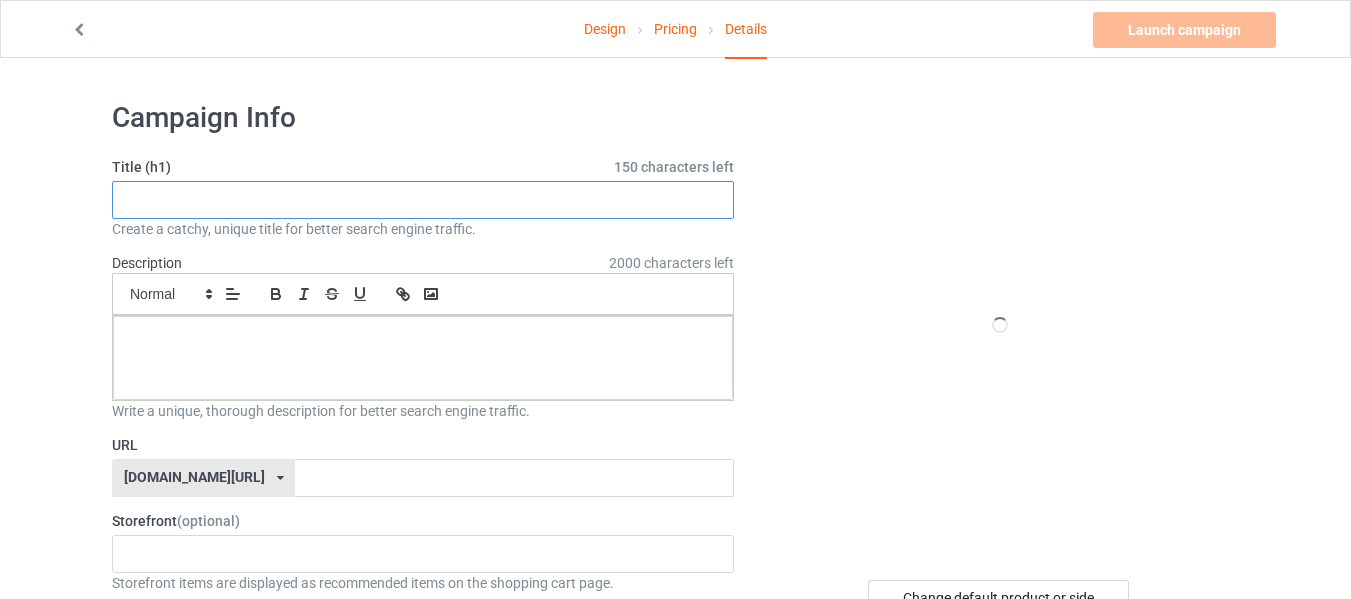 click at bounding box center [423, 200] 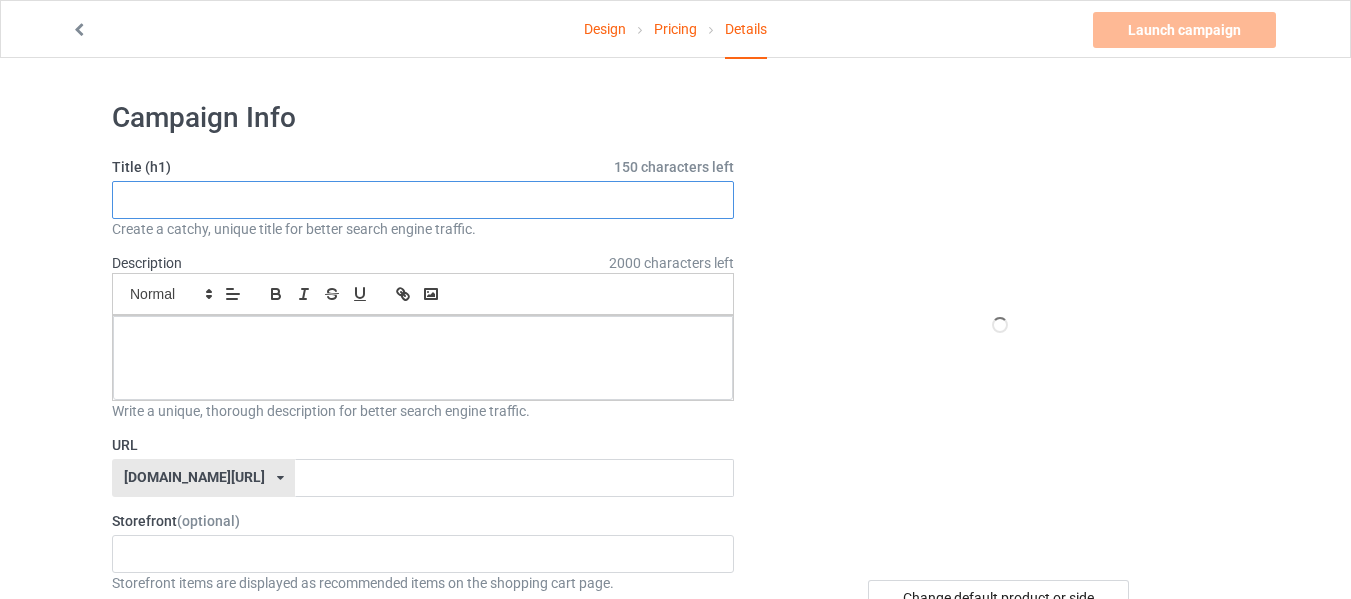 paste on "Be The Sunshine Women Graphic" 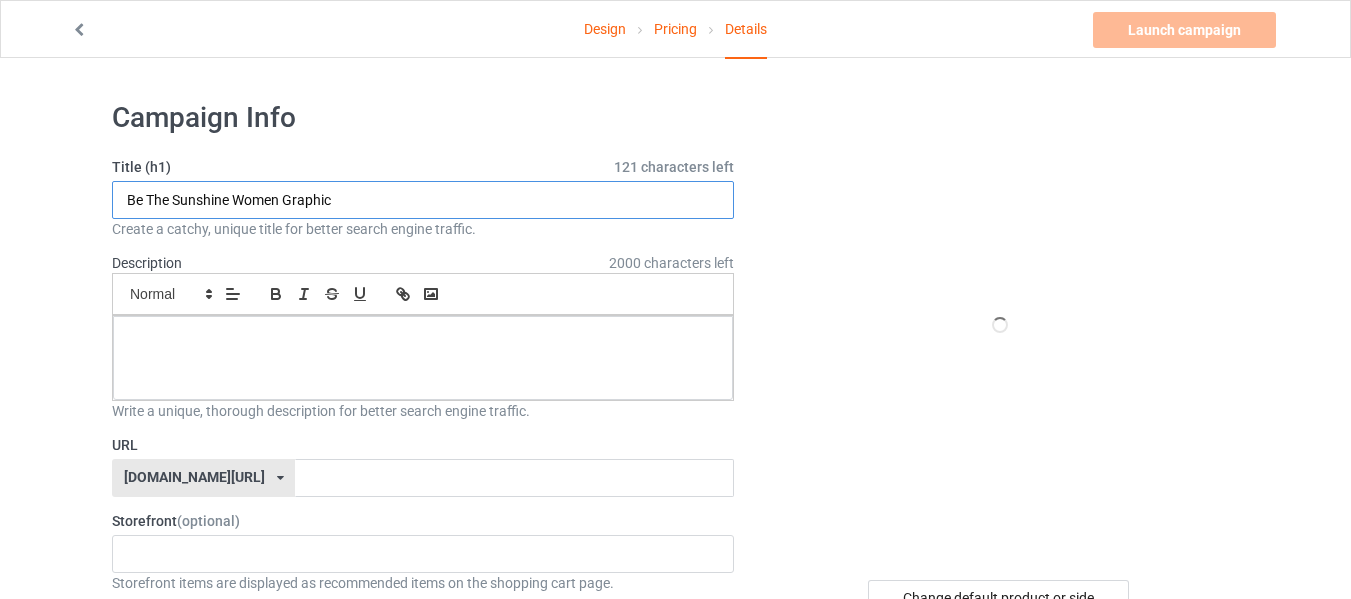 click on "Be The Sunshine Women Graphic" at bounding box center [423, 200] 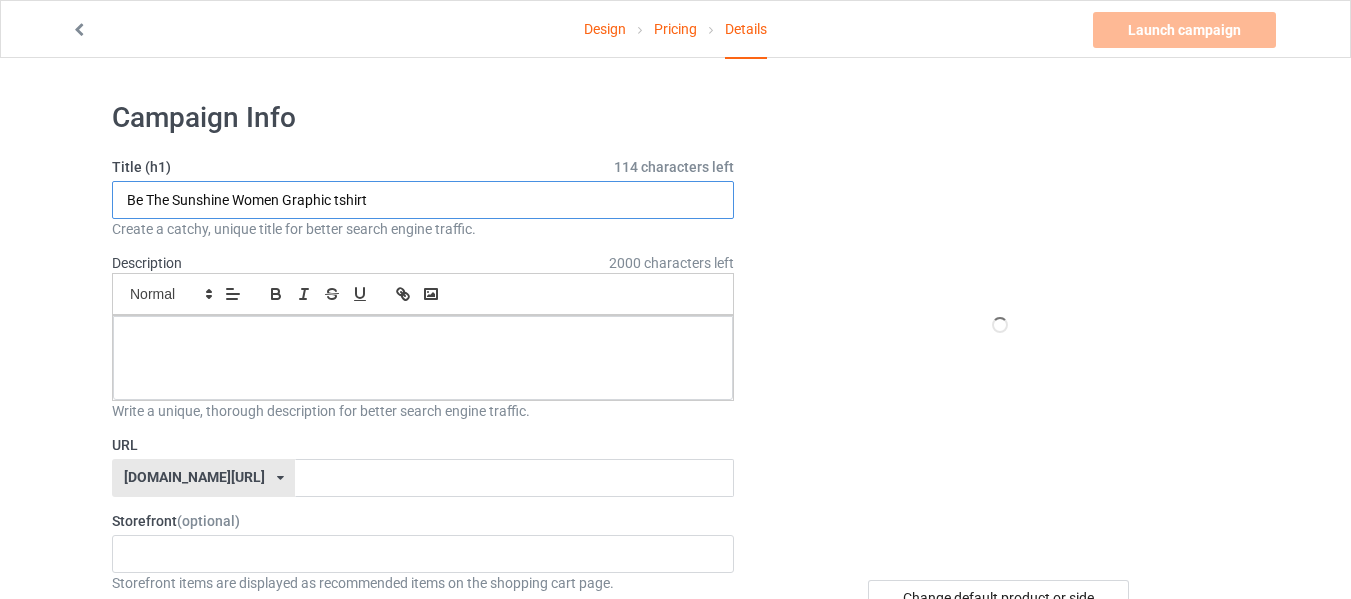 drag, startPoint x: 423, startPoint y: 209, endPoint x: 118, endPoint y: 202, distance: 305.08032 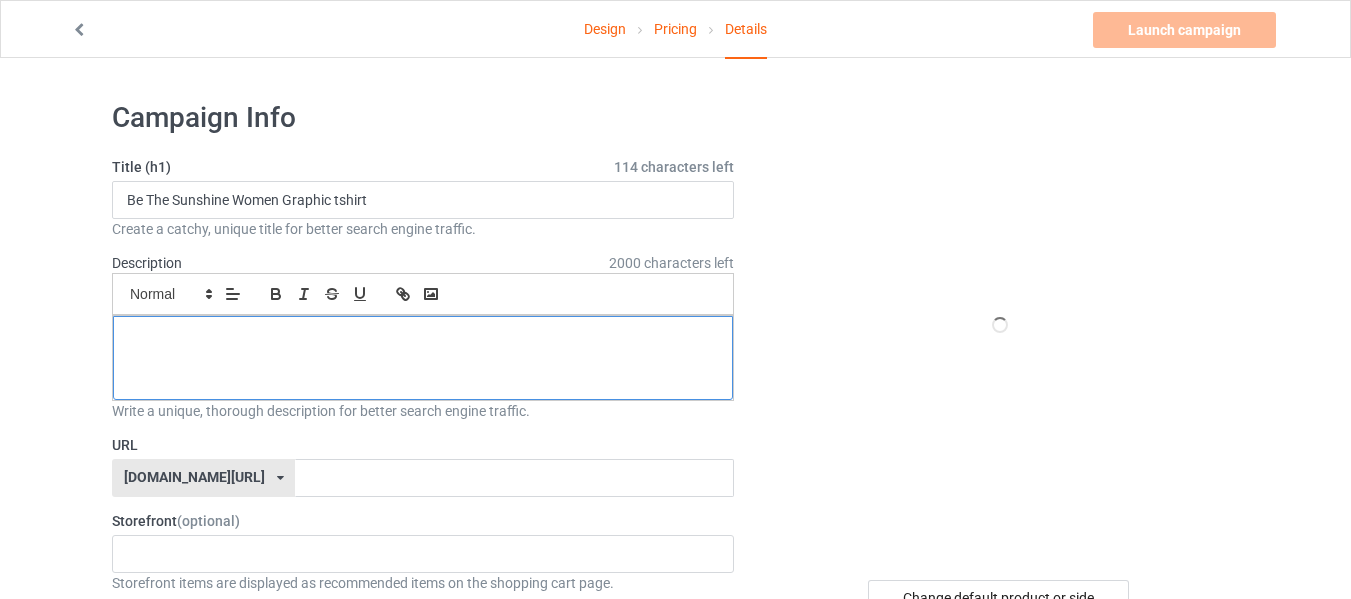 click at bounding box center (423, 338) 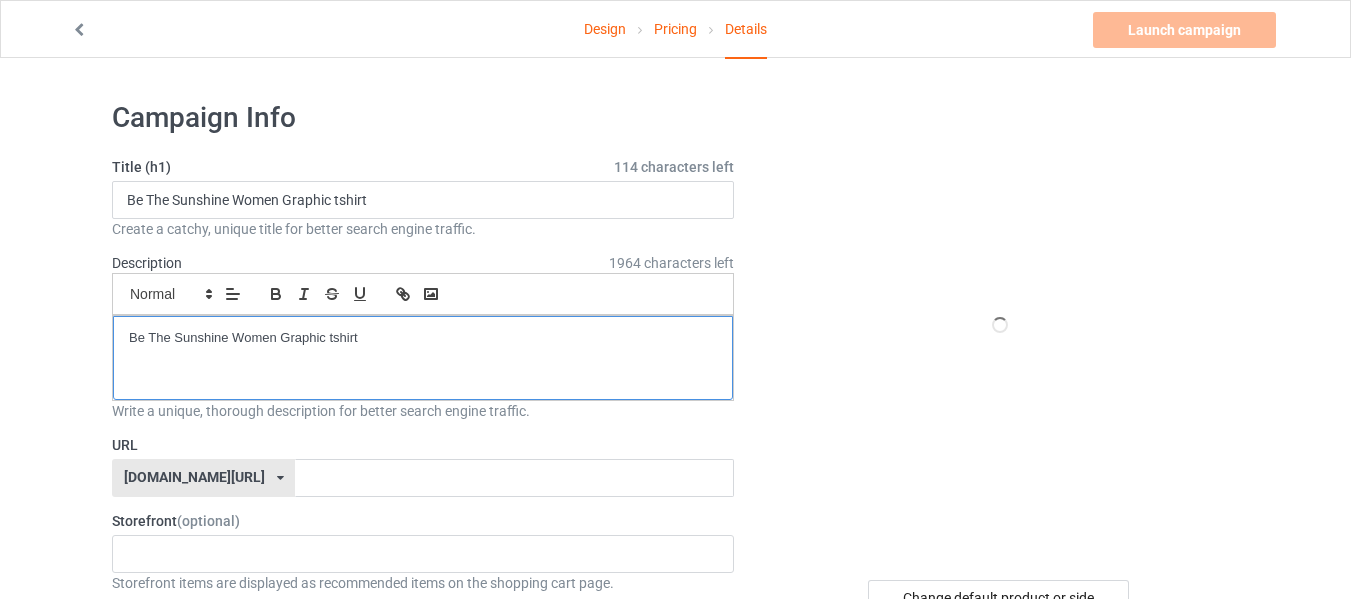 scroll, scrollTop: 0, scrollLeft: 0, axis: both 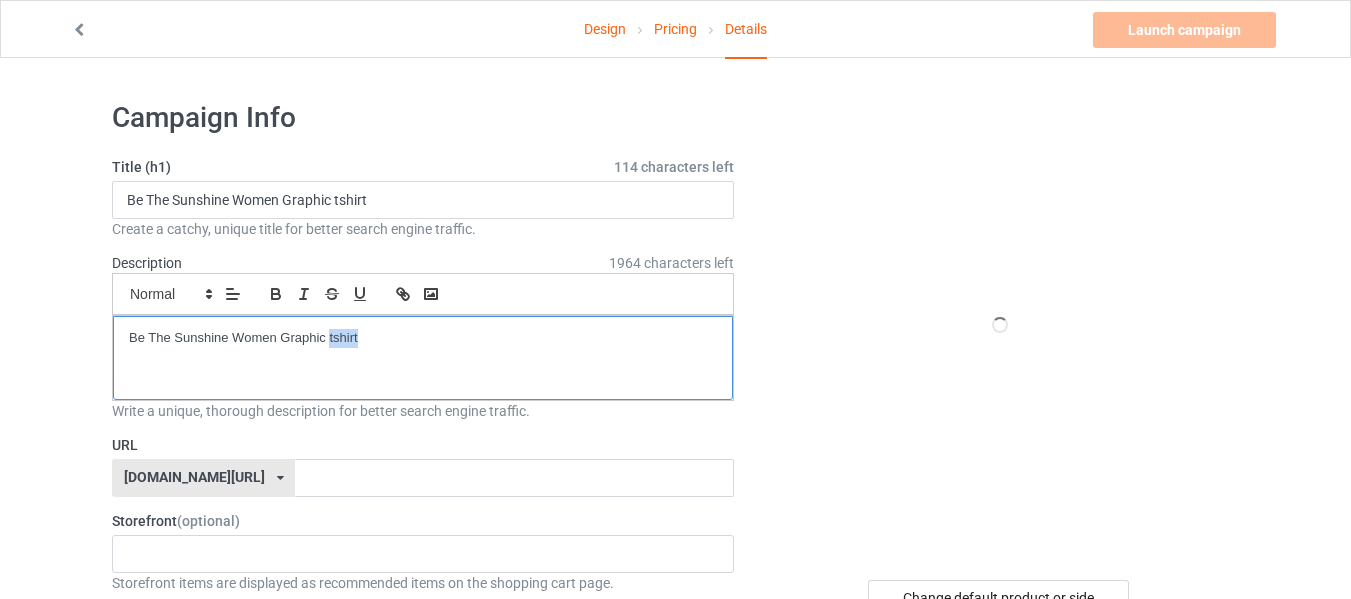 type 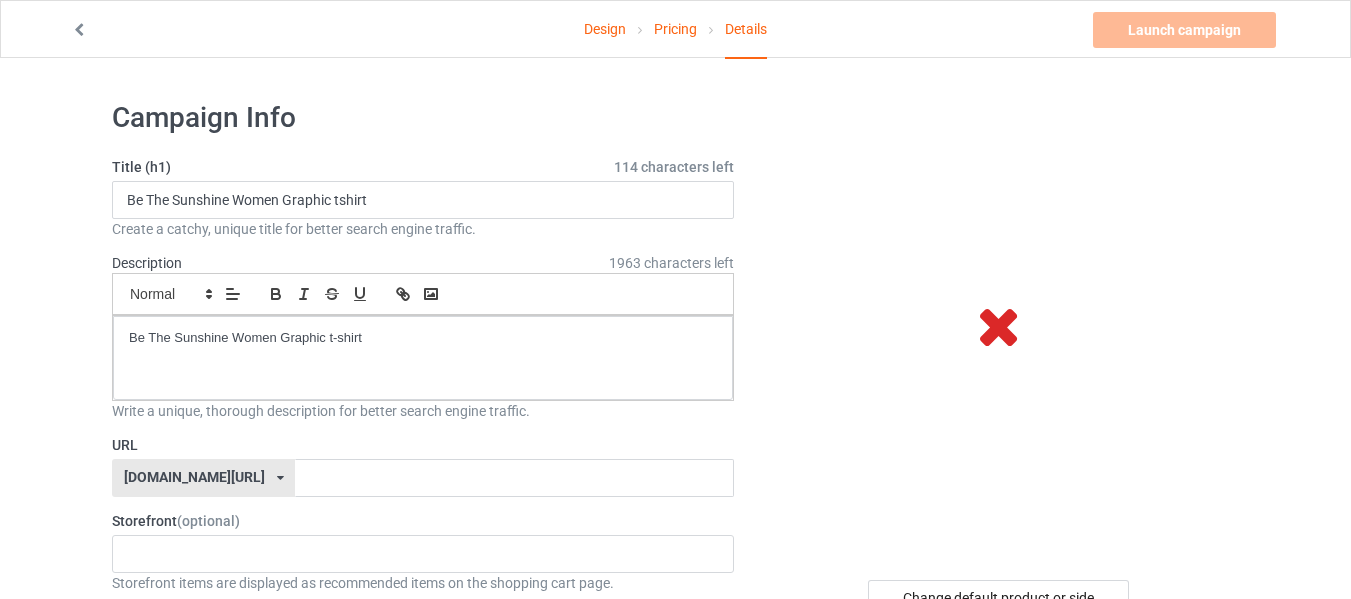 drag, startPoint x: 357, startPoint y: 207, endPoint x: 381, endPoint y: 64, distance: 145 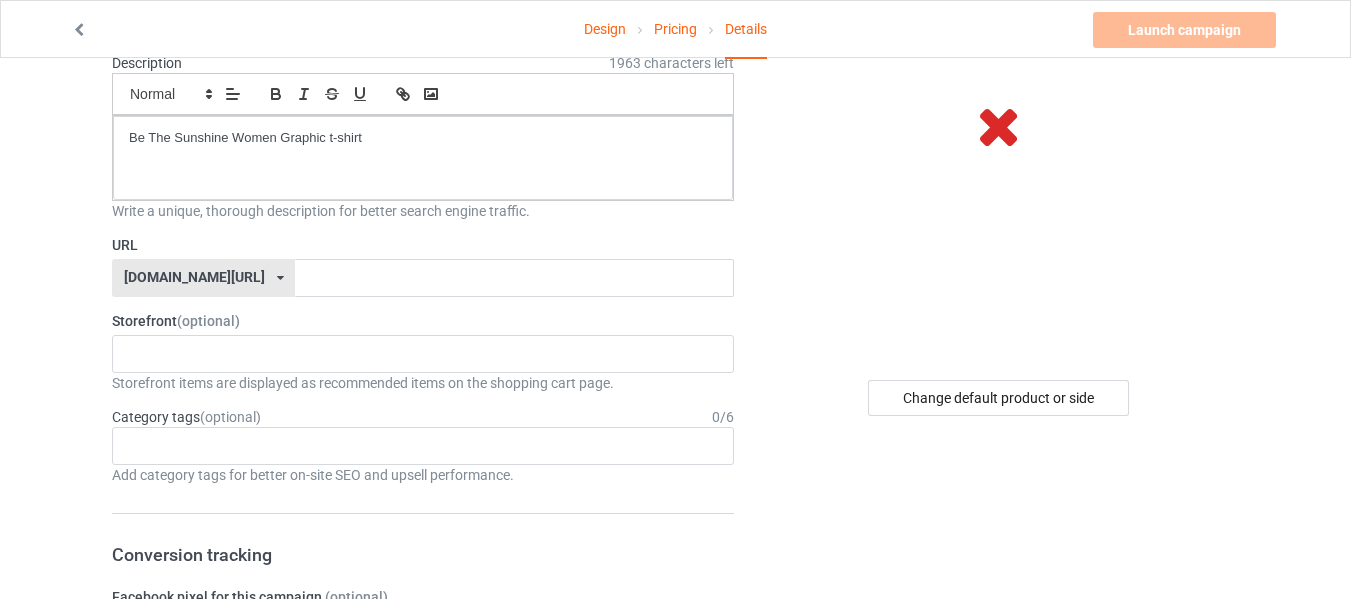 scroll, scrollTop: 100, scrollLeft: 0, axis: vertical 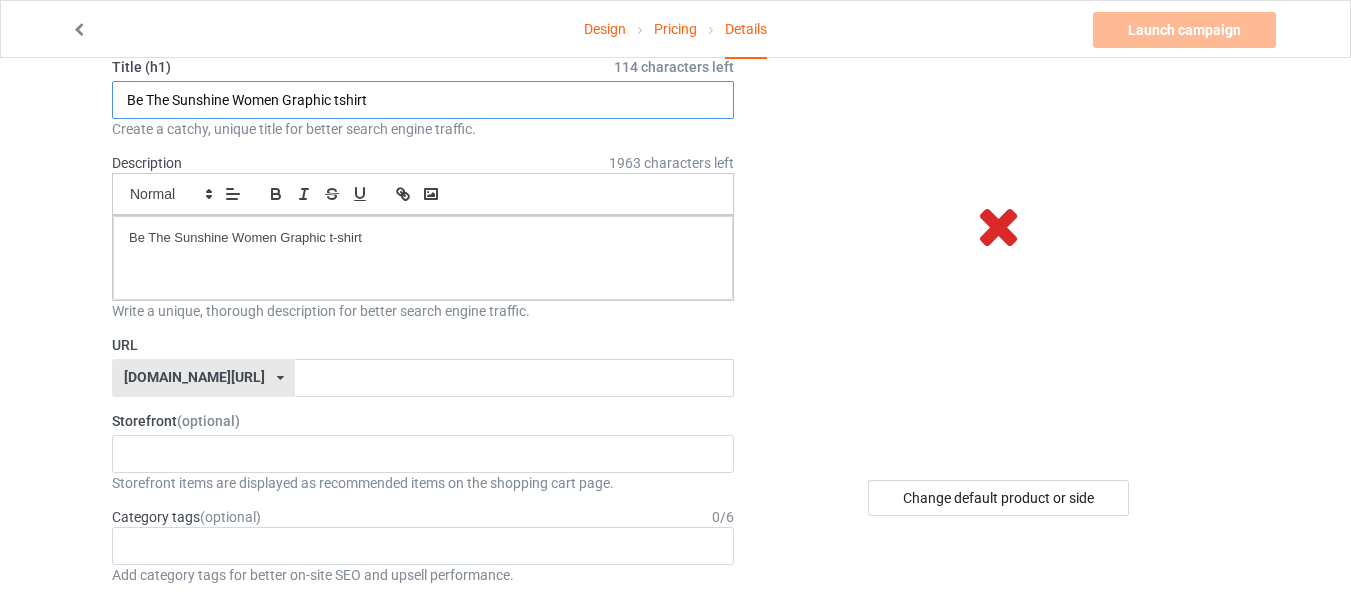 drag, startPoint x: 127, startPoint y: 101, endPoint x: 230, endPoint y: 105, distance: 103.077644 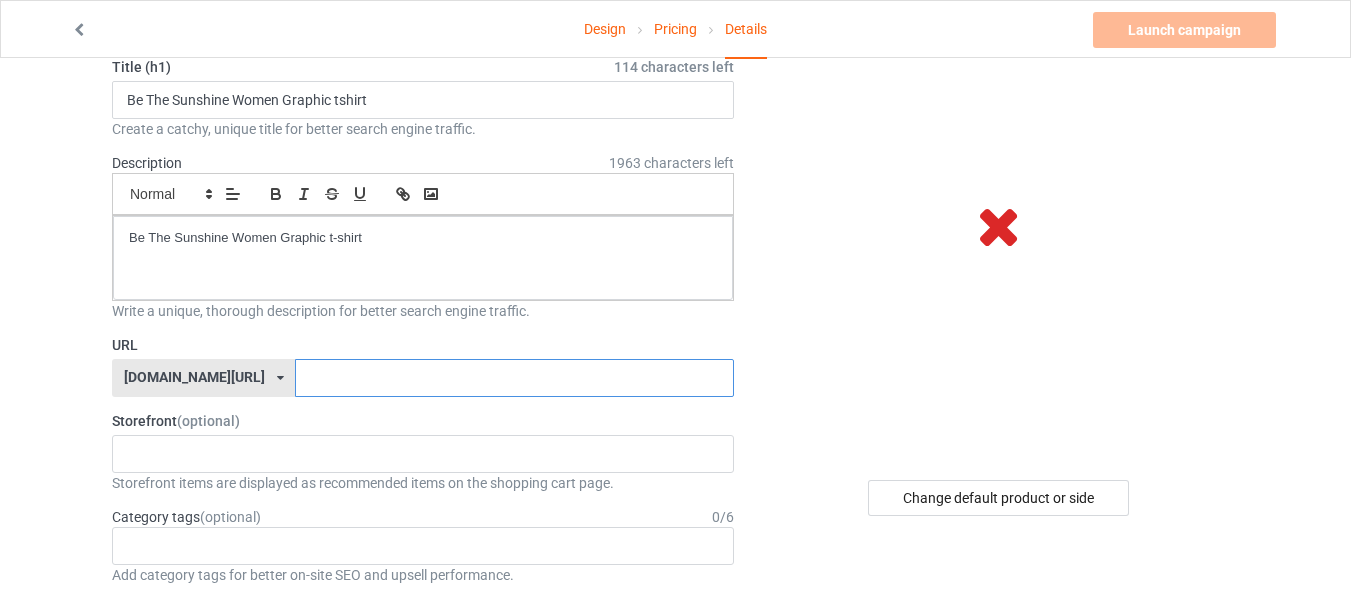 click at bounding box center (514, 378) 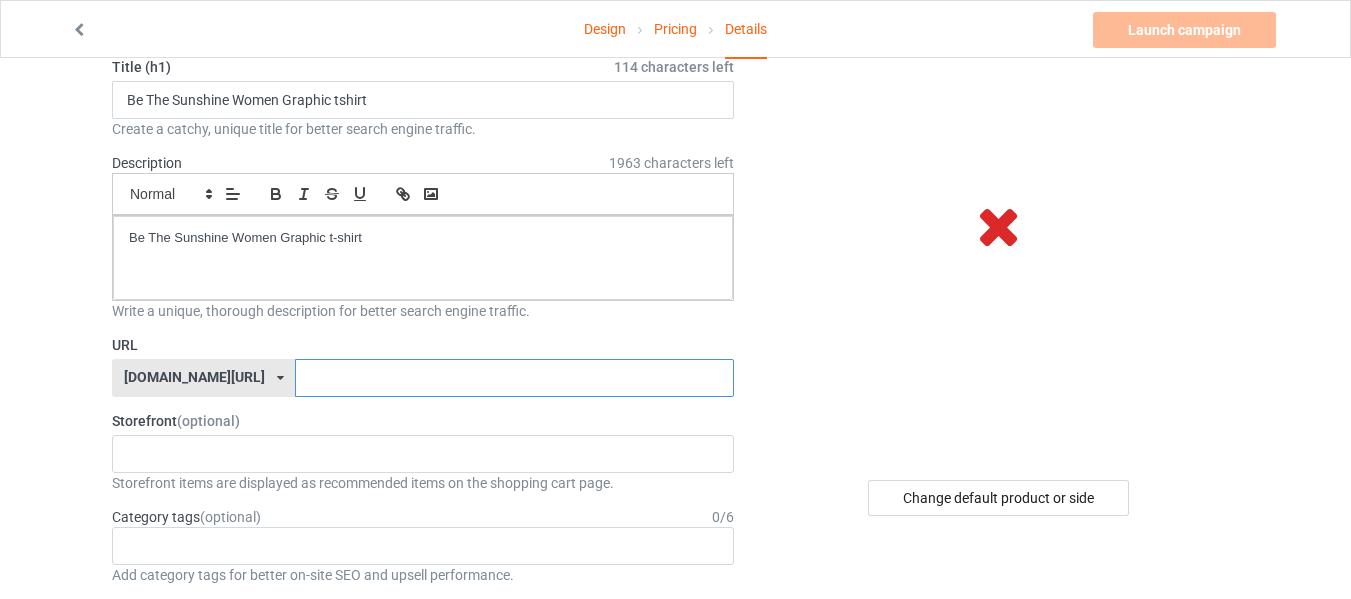 paste on "Be The Sunshine" 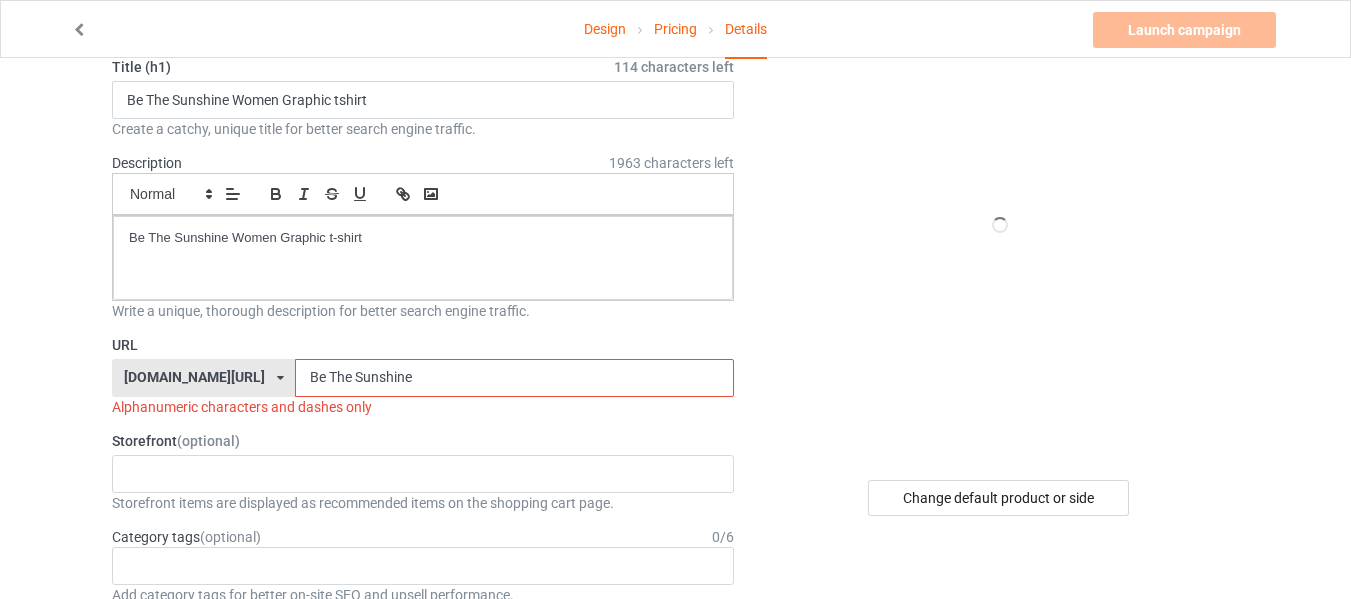 click on "Be The Sunshine" at bounding box center (514, 378) 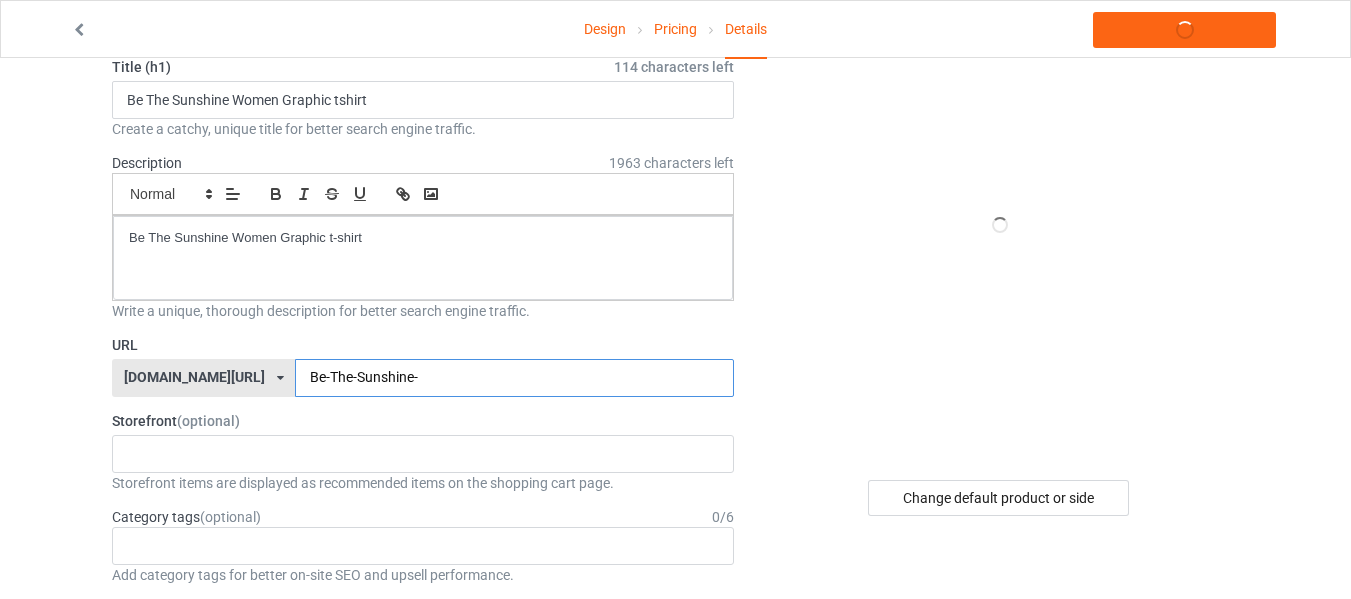 type on "Be-The-Sunshine-t" 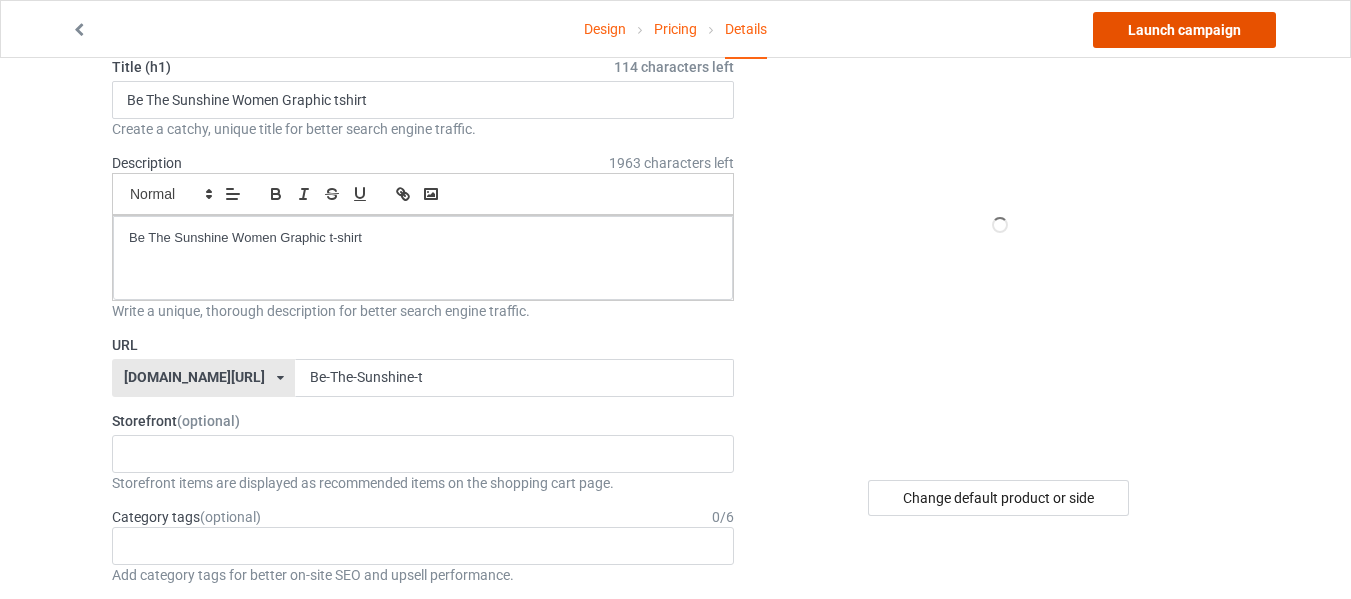 click on "Launch campaign" at bounding box center (1184, 30) 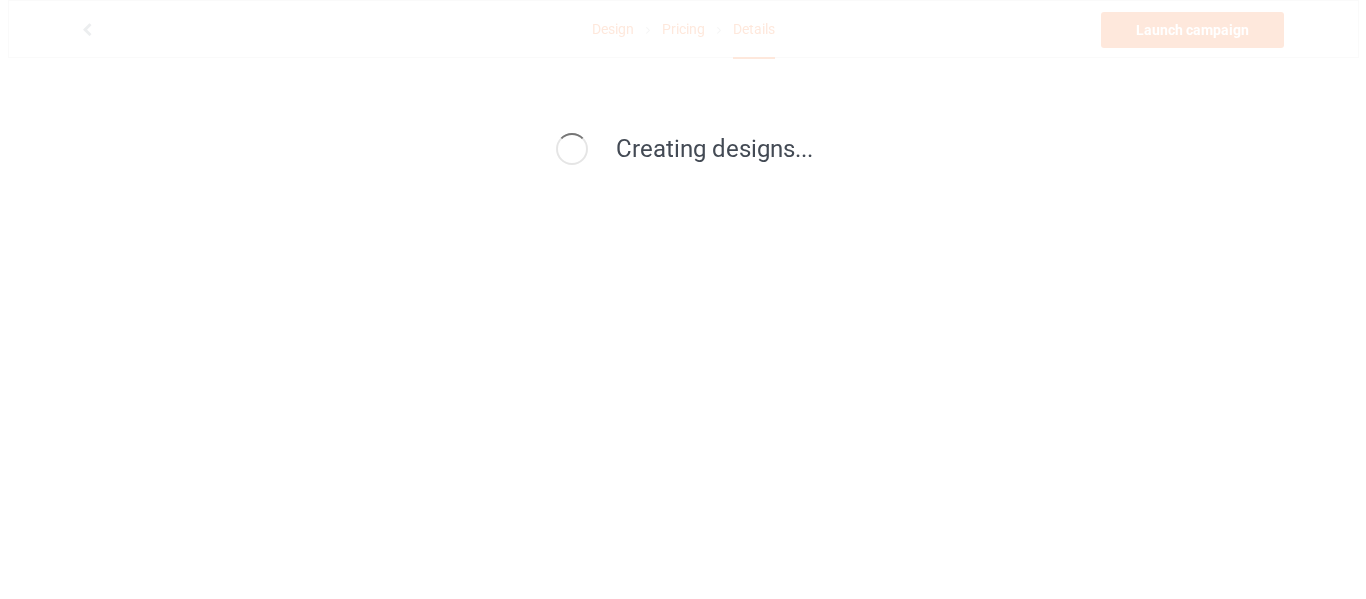 scroll, scrollTop: 0, scrollLeft: 0, axis: both 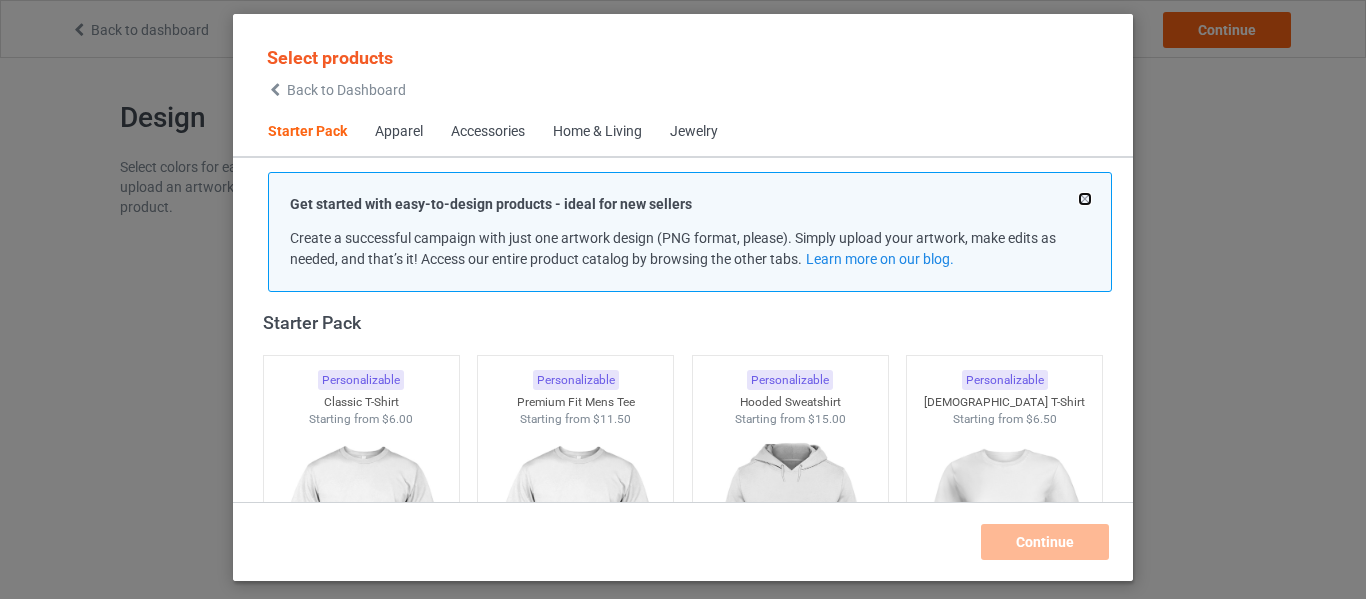 click at bounding box center [1085, 199] 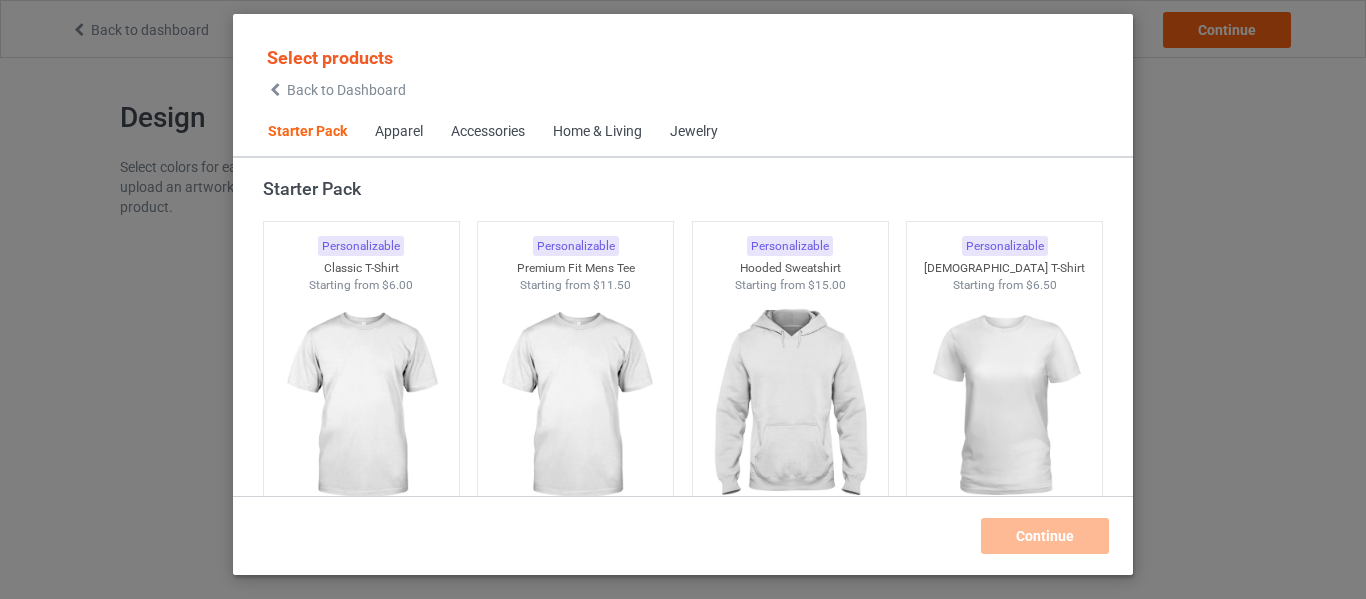 click on "Select products Back to Dashboard Starter Pack Apparel Accessories Home & Living Jewelry Starter Pack Personalizable Classic T-Shirt Starting from   $6.00 Personalizable Premium Fit Mens Tee Starting from   $11.50 Personalizable Hooded Sweatshirt Starting from   $15.00 Personalizable Ladies T-Shirt Starting from   $6.50 Personalizable V-Neck T-Shirt Starting from   $9.50 Personalizable Unisex Tank Starting from   $9.50 Apparel Personalizable Classic Polo Starting from   $10.00 Personalizable Lightweight Jacket Starting from   $19.00 Personalizable Dress Shirt Starting from   $24.00 Personalizable Classic T-Shirt Starting from   $6.00 Personalizable Premium Fit Mens Tee Starting from   $11.50 Personalizable Hooded Sweatshirt Starting from   $15.00 Personalizable Ladies T-Shirt Starting from   $6.50 Personalizable V-Neck T-Shirt Starting from   $9.50 Personalizable Long Sleeve Tee Starting from   $9.00 Personalizable Crewneck Sweatshirt Starting from   $13.00 Personalizable Unisex Tank Starting from   $9.50" at bounding box center (683, 299) 